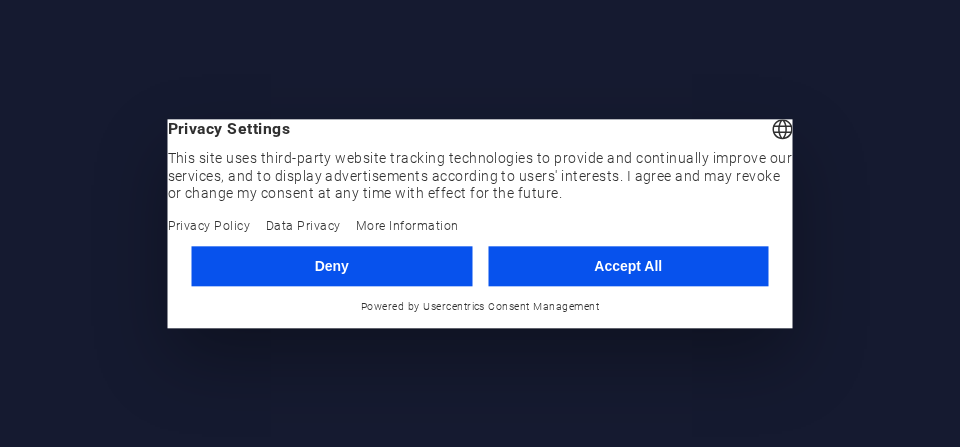scroll, scrollTop: 0, scrollLeft: 0, axis: both 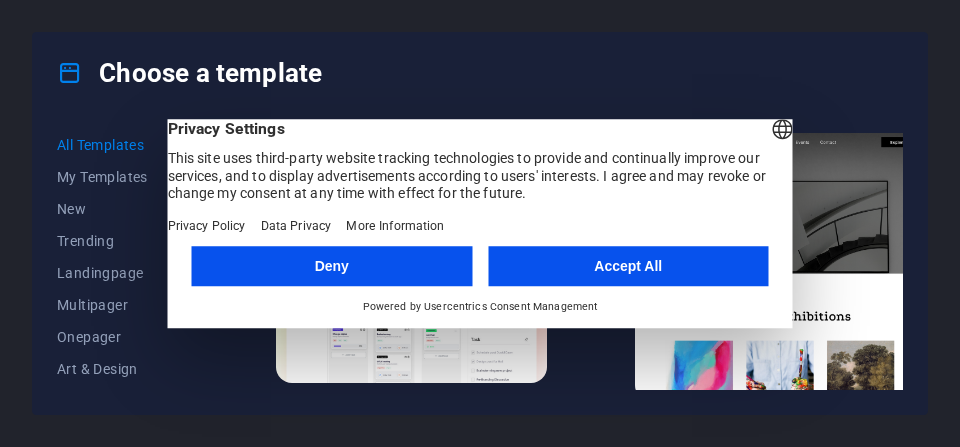 click on "Accept All" at bounding box center [628, 266] 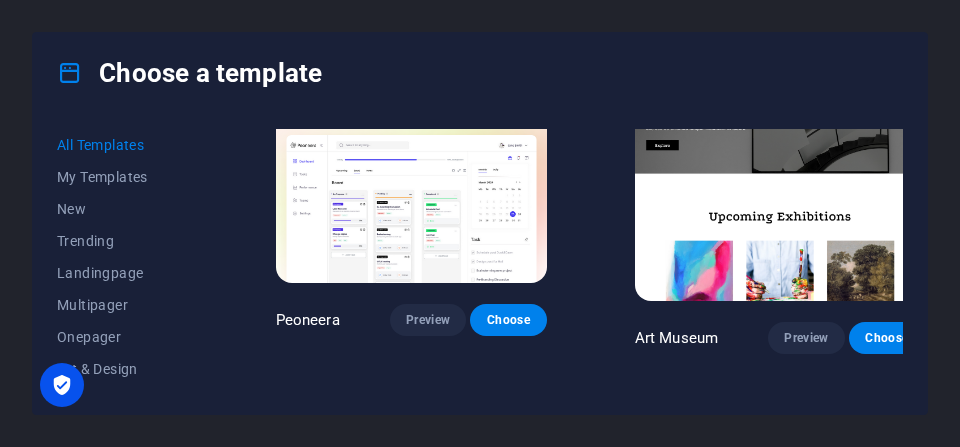 scroll, scrollTop: 200, scrollLeft: 0, axis: vertical 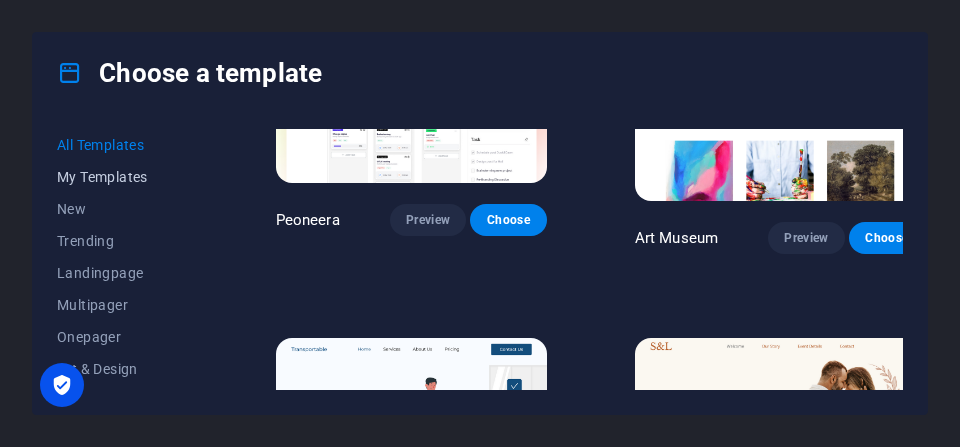 click on "My Templates" at bounding box center [122, 177] 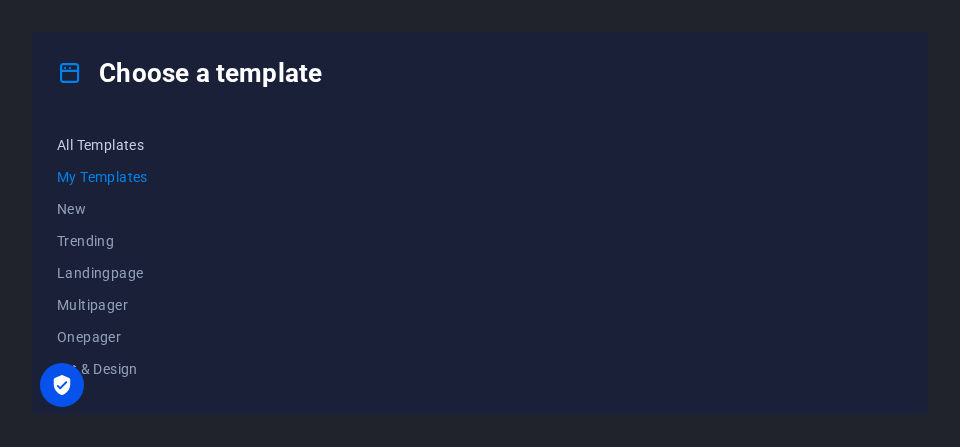 click on "All Templates" at bounding box center [122, 145] 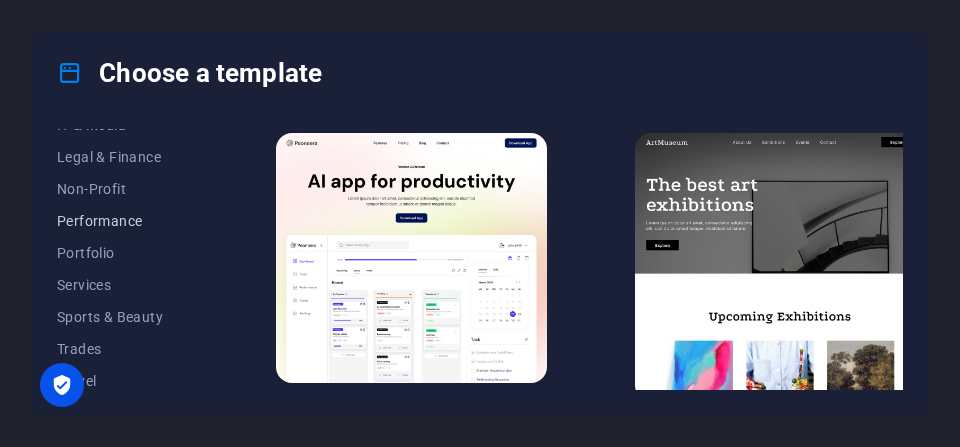 scroll, scrollTop: 539, scrollLeft: 0, axis: vertical 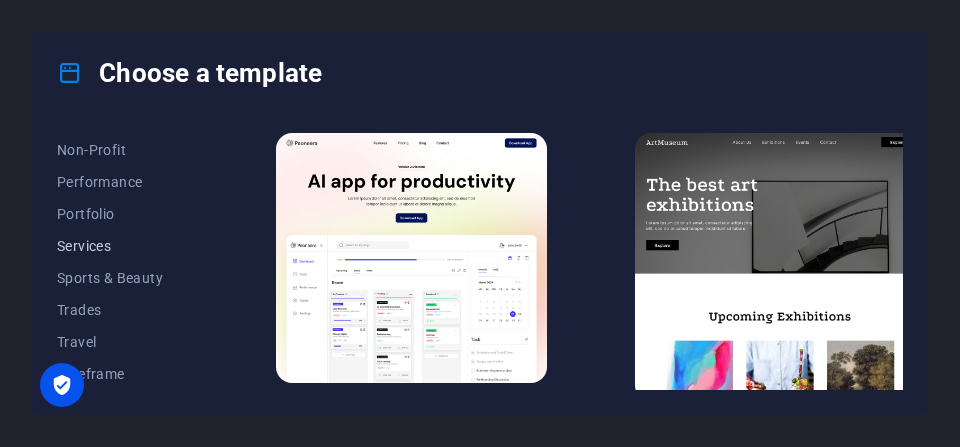click on "Services" at bounding box center (122, 246) 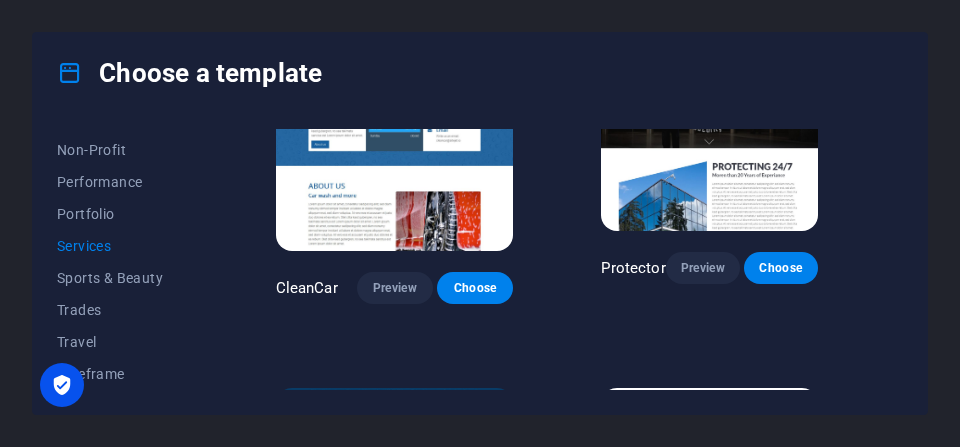 scroll, scrollTop: 1070, scrollLeft: 0, axis: vertical 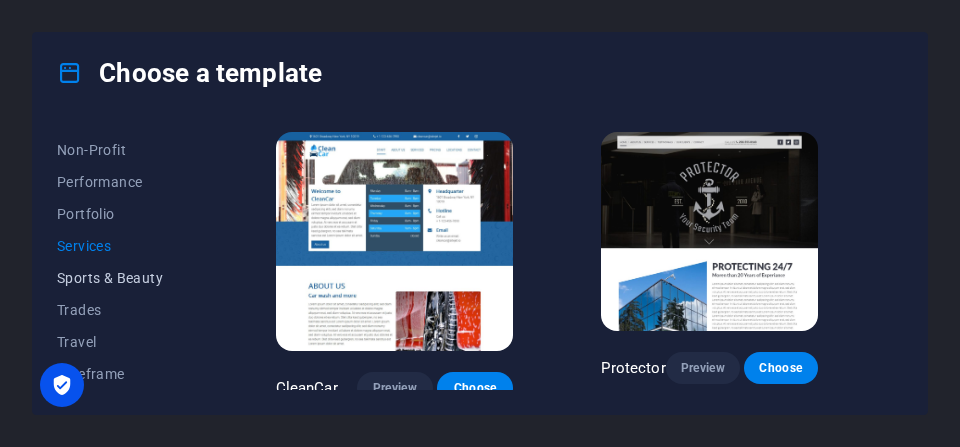 click on "Sports & Beauty" at bounding box center [122, 278] 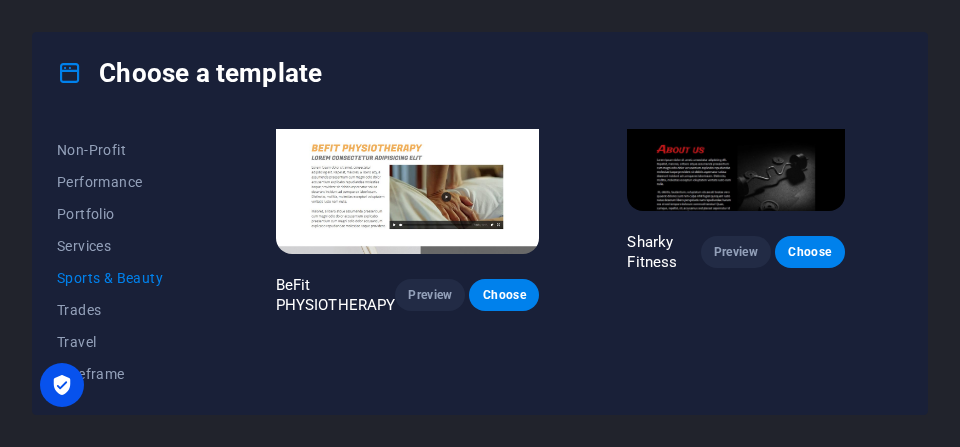 scroll, scrollTop: 1370, scrollLeft: 0, axis: vertical 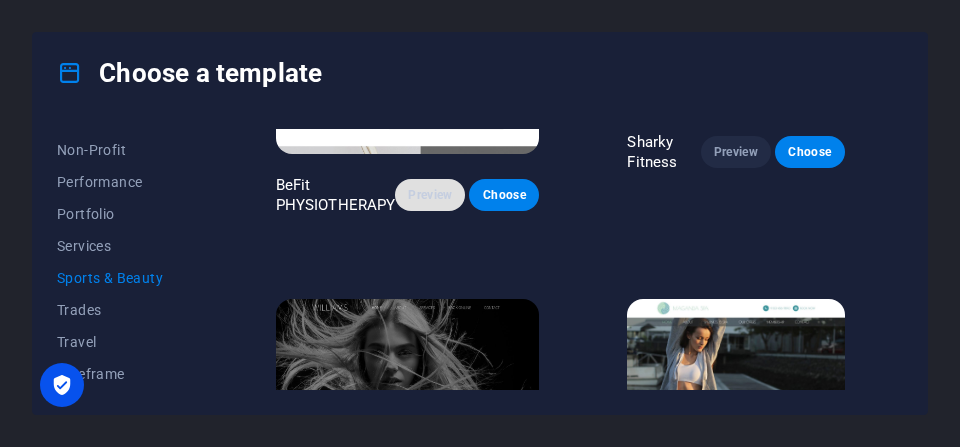 click on "Preview" at bounding box center [430, 195] 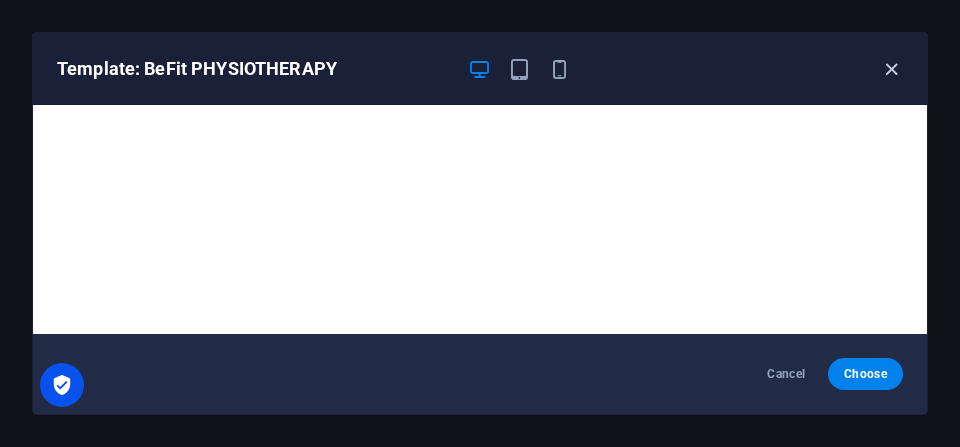 click at bounding box center [891, 69] 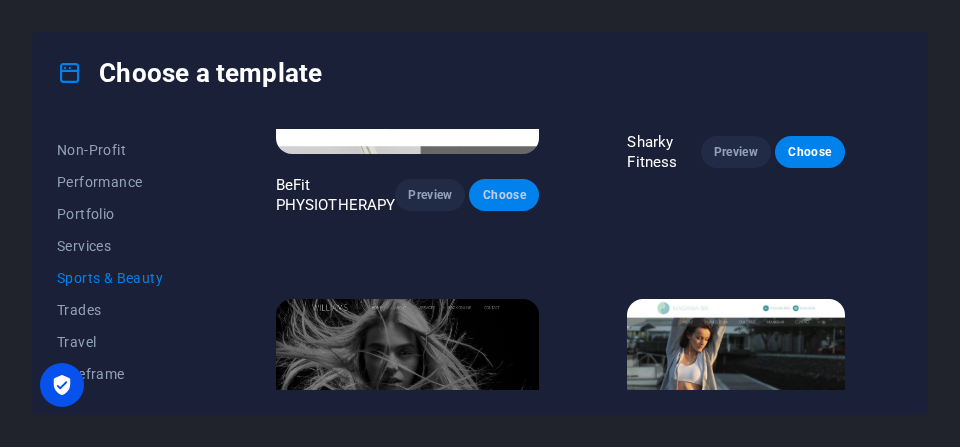 click on "Choose" at bounding box center [504, 195] 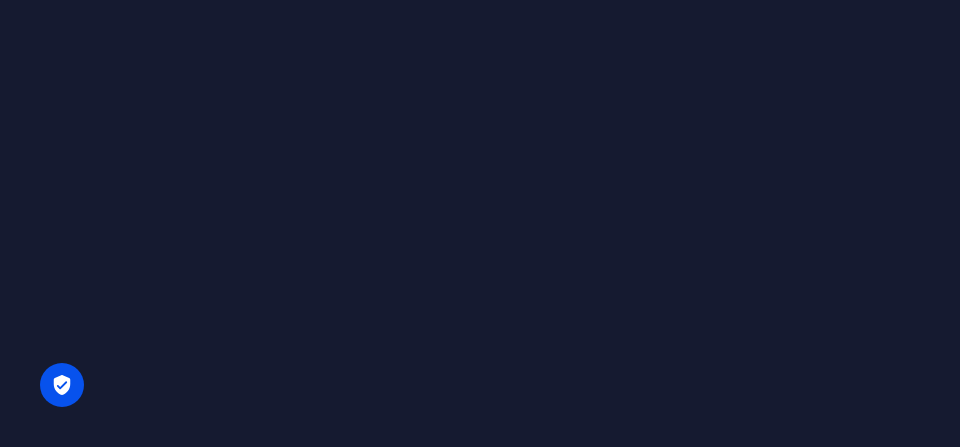 scroll, scrollTop: 0, scrollLeft: 0, axis: both 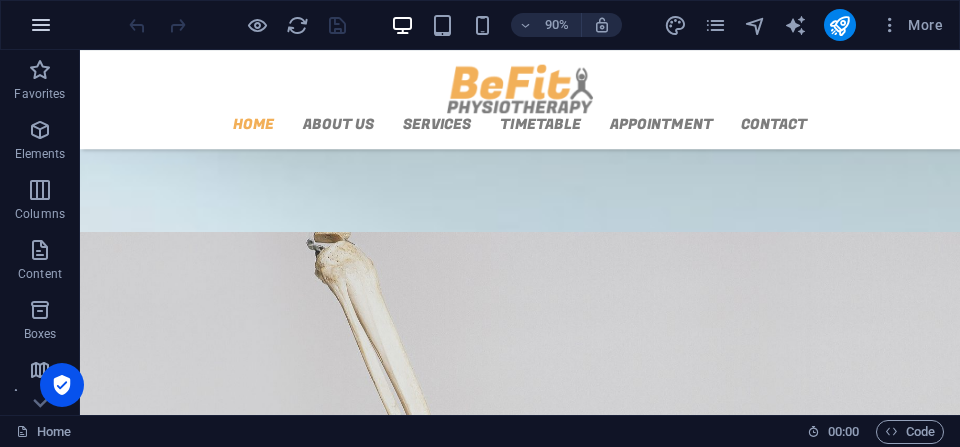 click at bounding box center [41, 25] 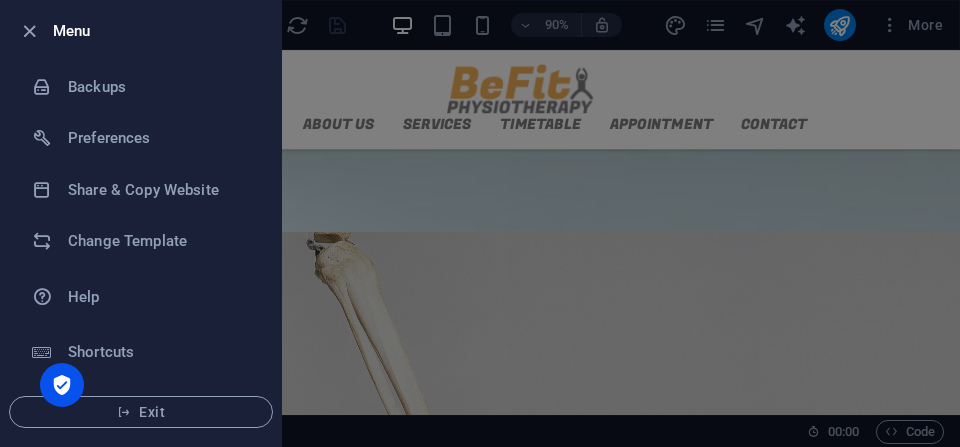 click at bounding box center (480, 223) 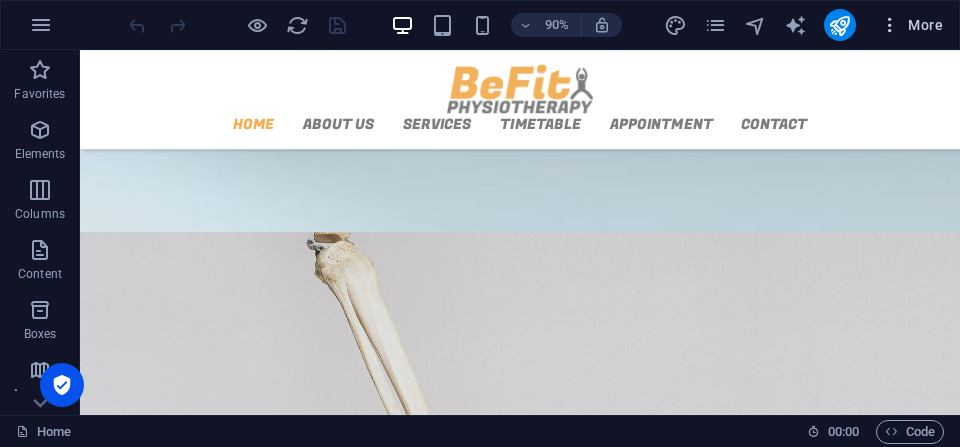 click on "More" at bounding box center (911, 25) 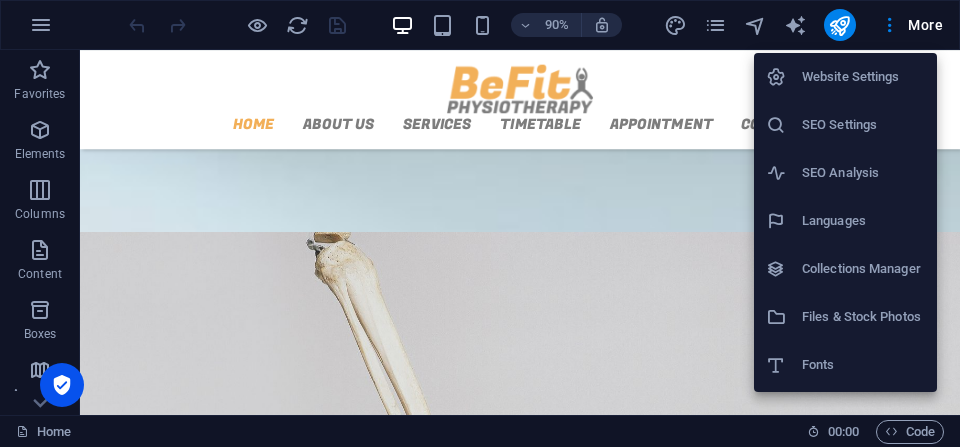 click at bounding box center (480, 223) 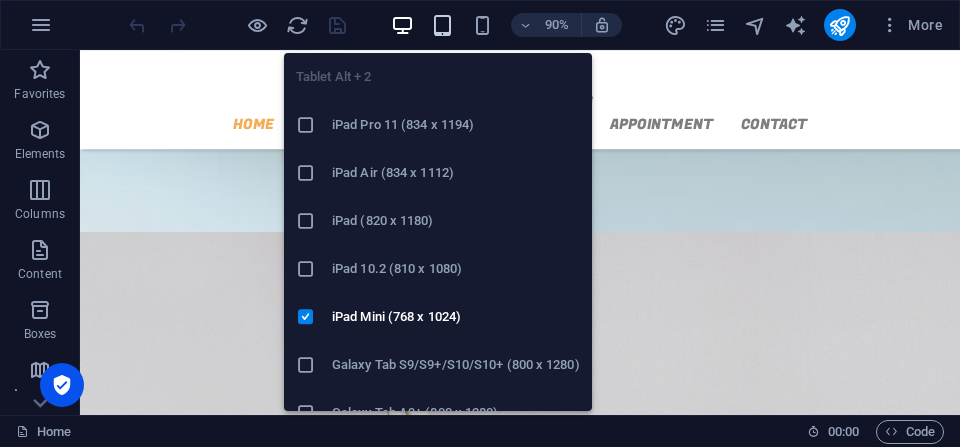 click at bounding box center (442, 25) 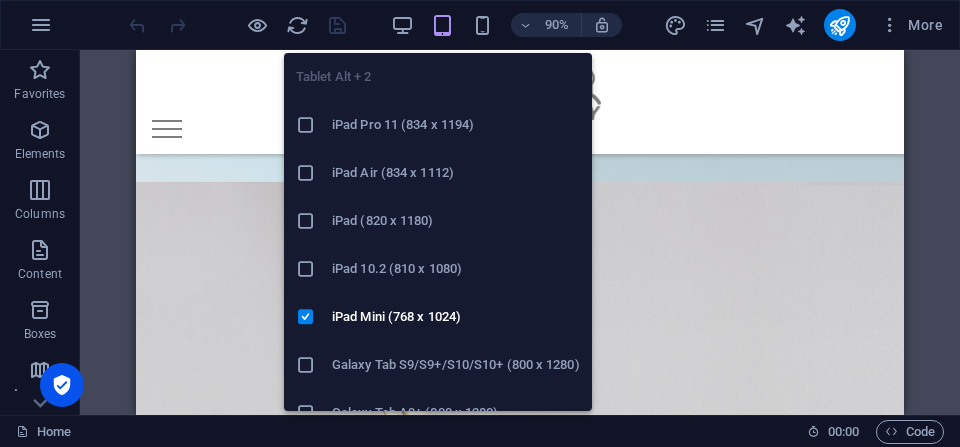 scroll, scrollTop: 1545, scrollLeft: 0, axis: vertical 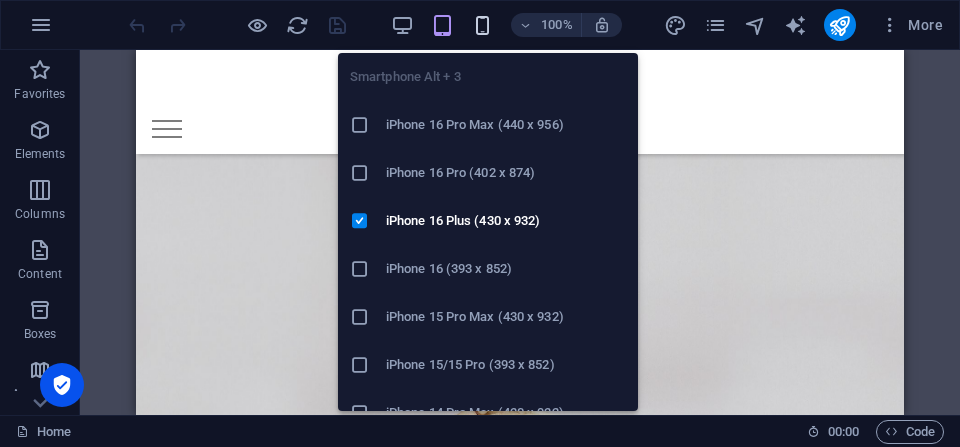 click at bounding box center (482, 25) 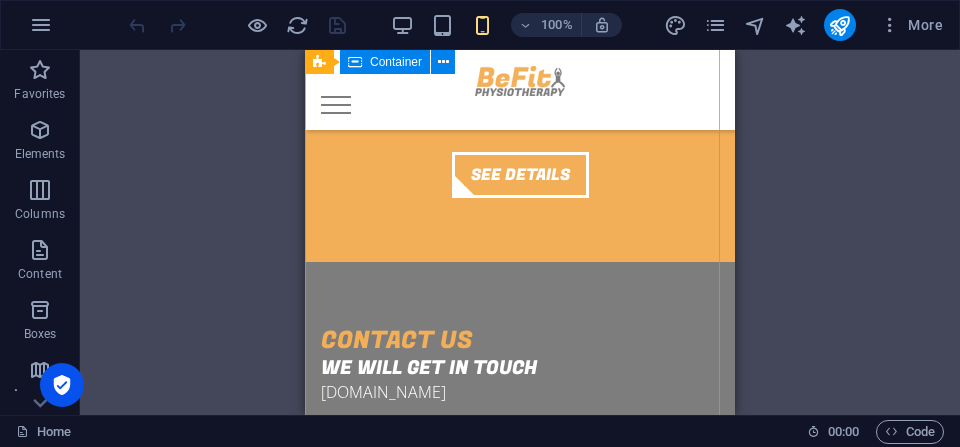 scroll, scrollTop: 4060, scrollLeft: 0, axis: vertical 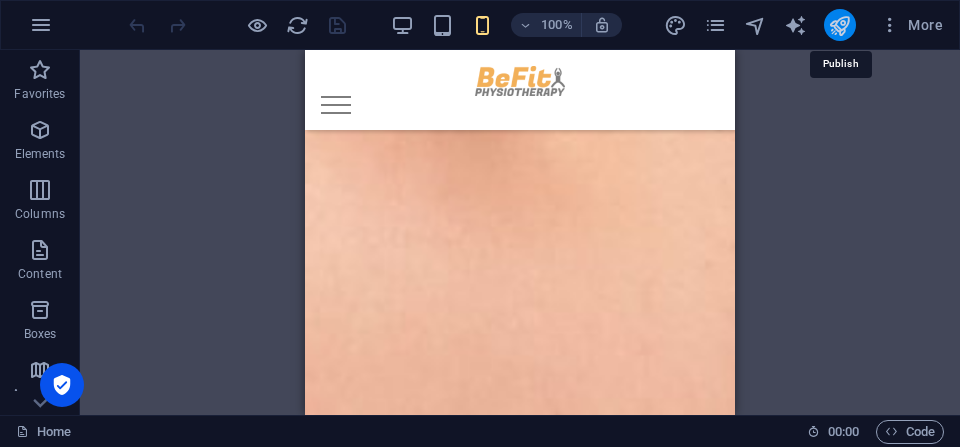 click at bounding box center [839, 25] 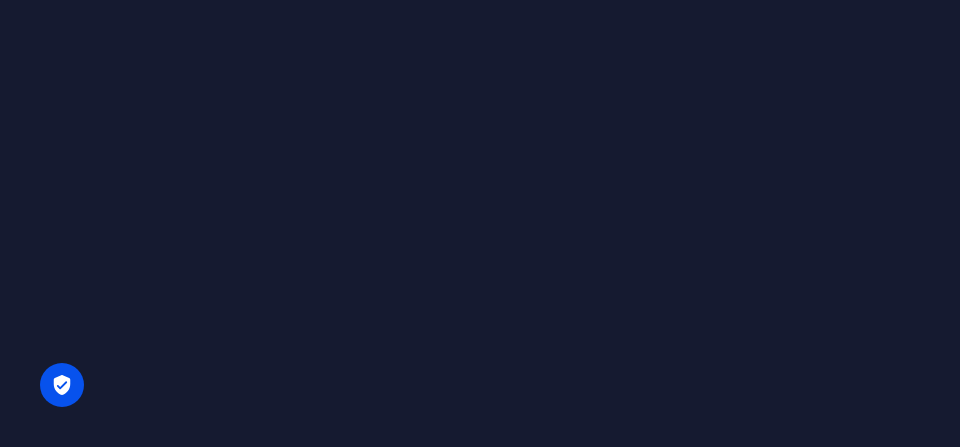 scroll, scrollTop: 0, scrollLeft: 0, axis: both 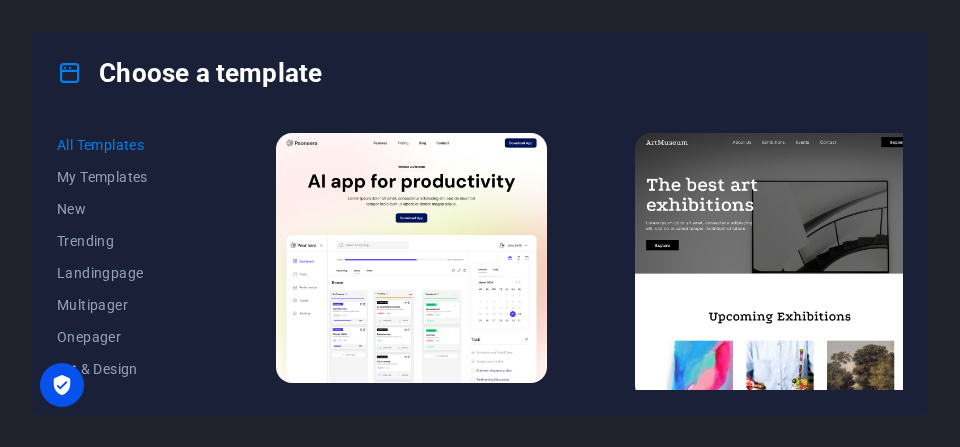 click on "All Templates" at bounding box center [122, 145] 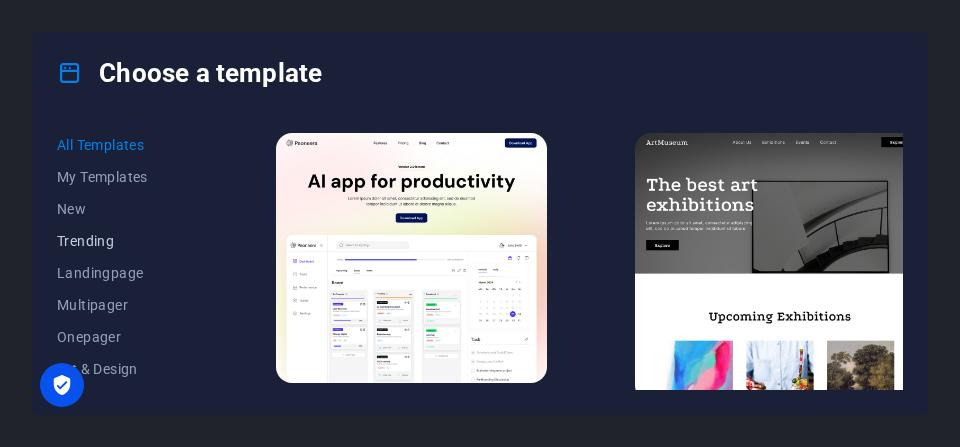 click on "Trending" at bounding box center (122, 241) 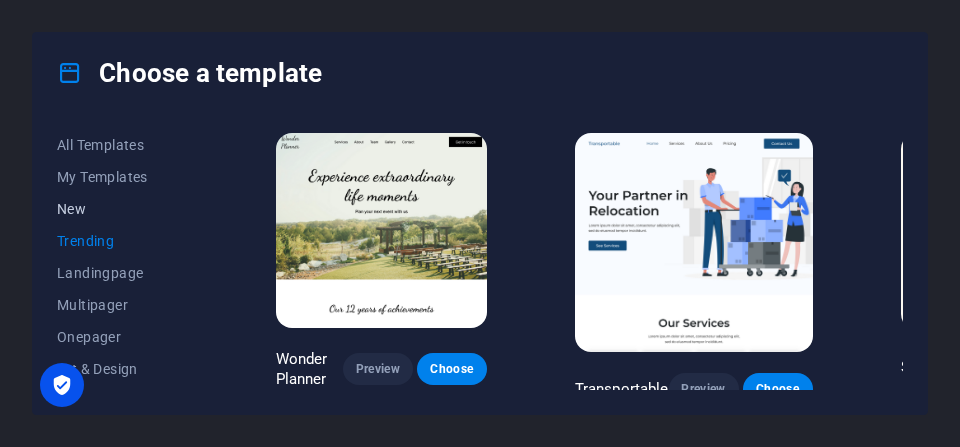 click on "New" at bounding box center (122, 209) 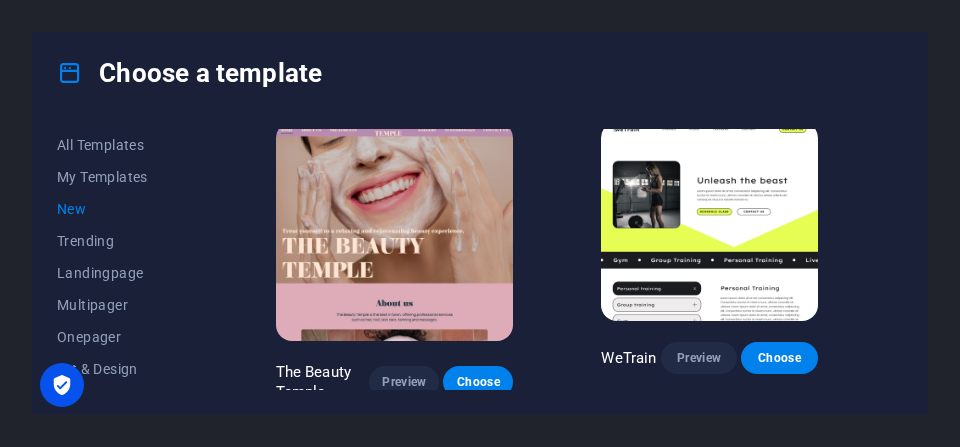 scroll, scrollTop: 1829, scrollLeft: 0, axis: vertical 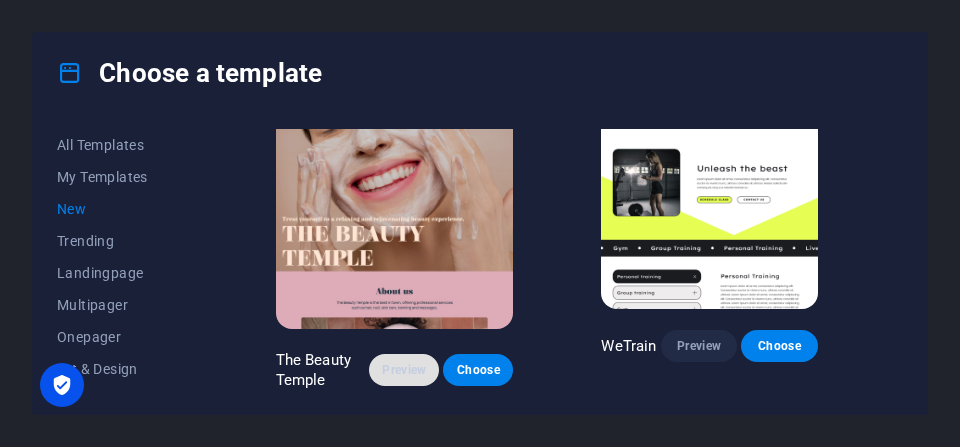 click on "Preview" at bounding box center [404, 370] 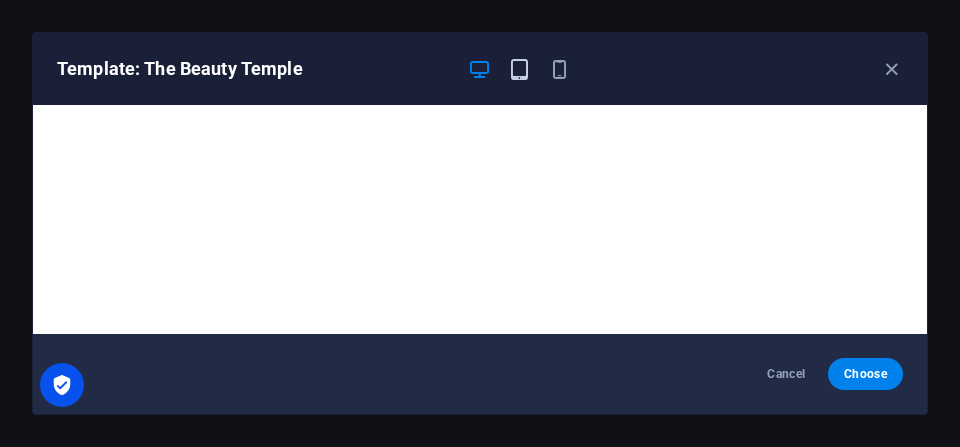 click at bounding box center (519, 69) 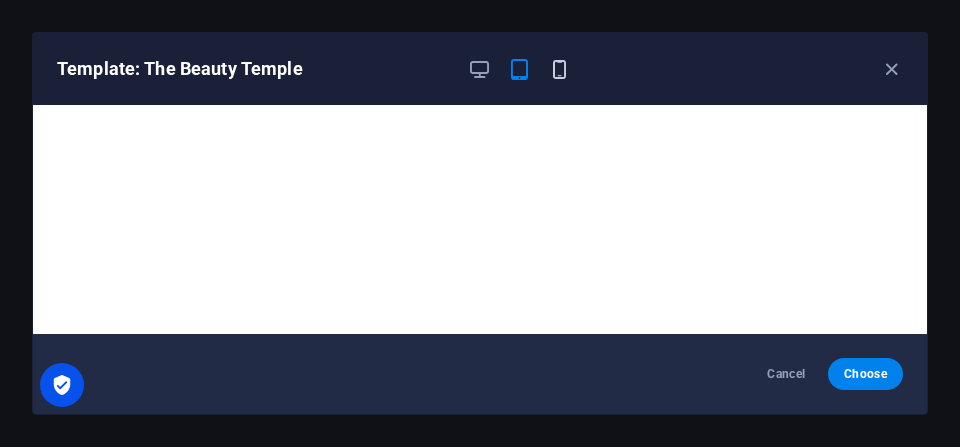 click at bounding box center [559, 69] 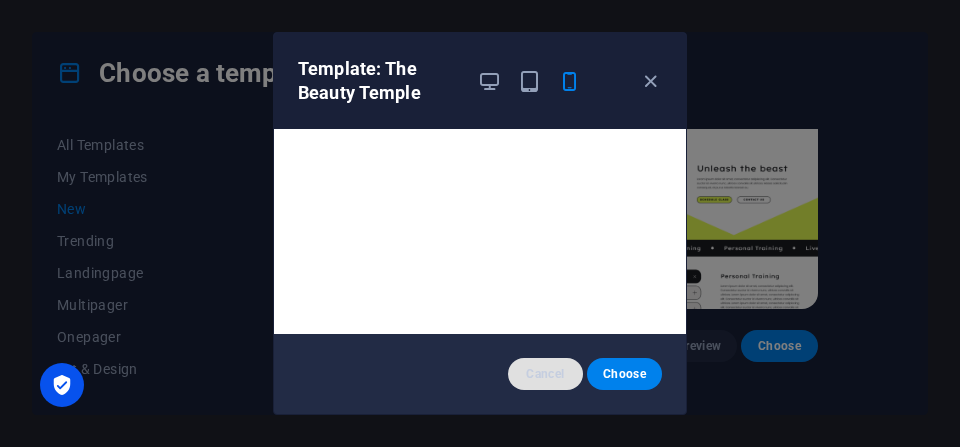 click on "Cancel" at bounding box center (545, 374) 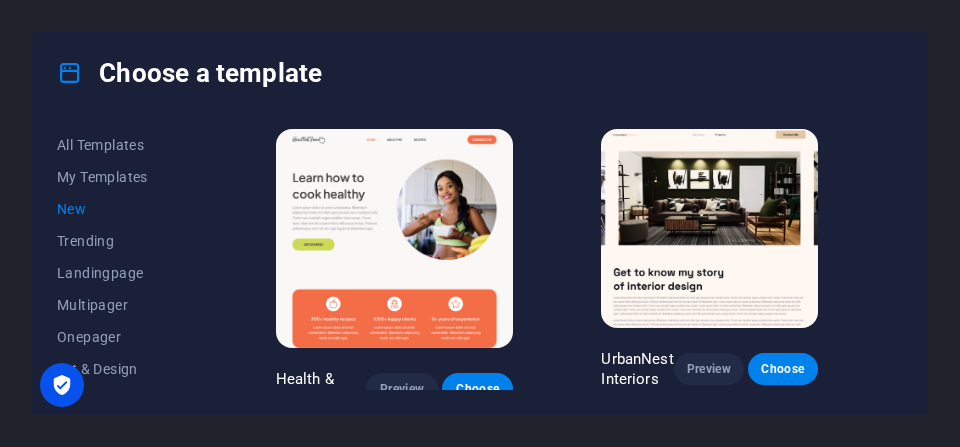 scroll, scrollTop: 1329, scrollLeft: 0, axis: vertical 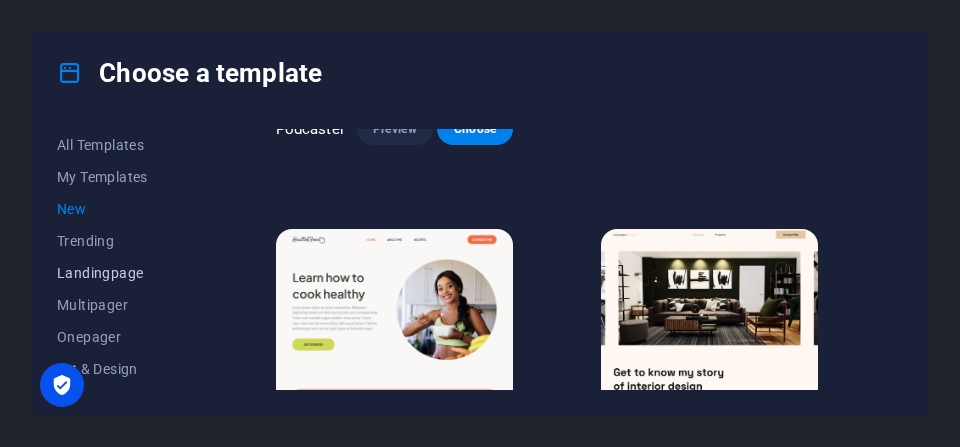 click on "Landingpage" at bounding box center (122, 273) 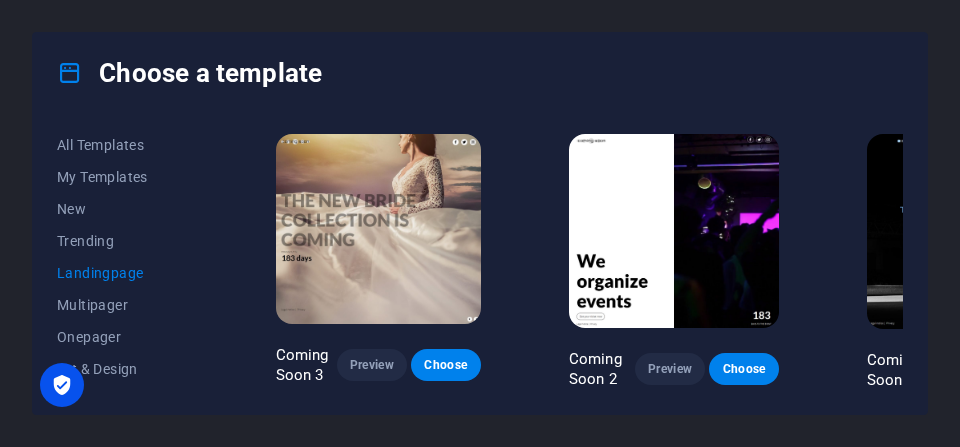 scroll, scrollTop: 2586, scrollLeft: 0, axis: vertical 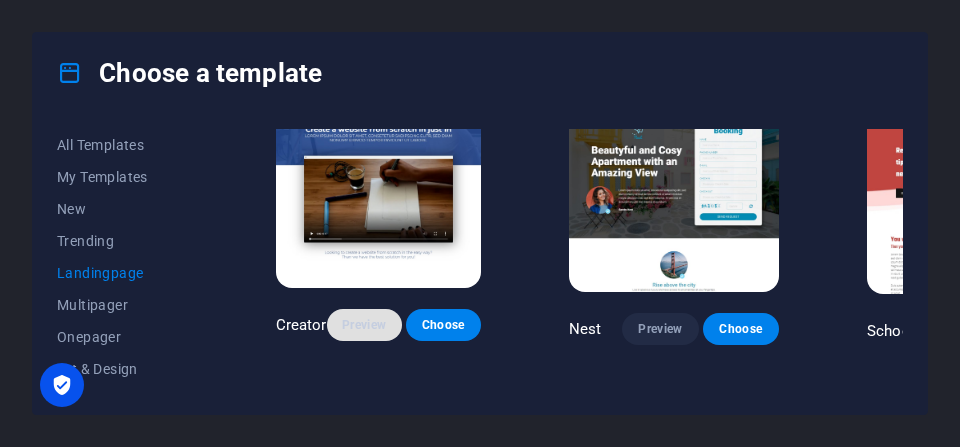 click on "Preview" at bounding box center [364, 325] 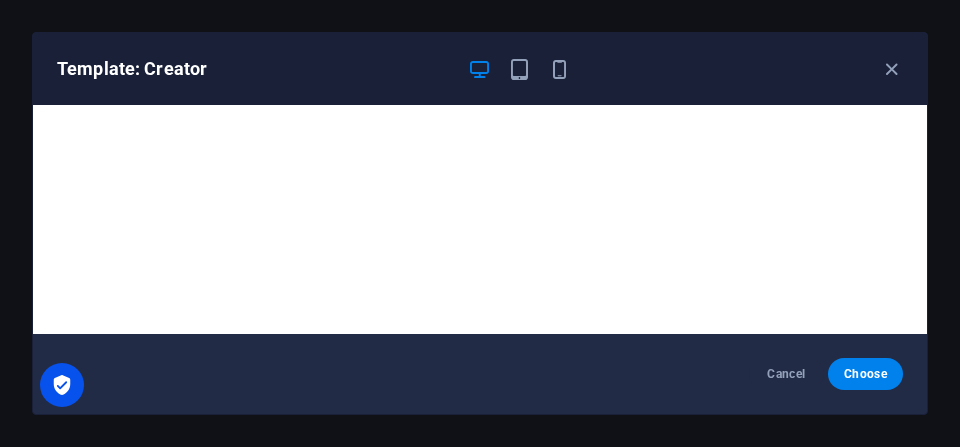 scroll, scrollTop: 4, scrollLeft: 0, axis: vertical 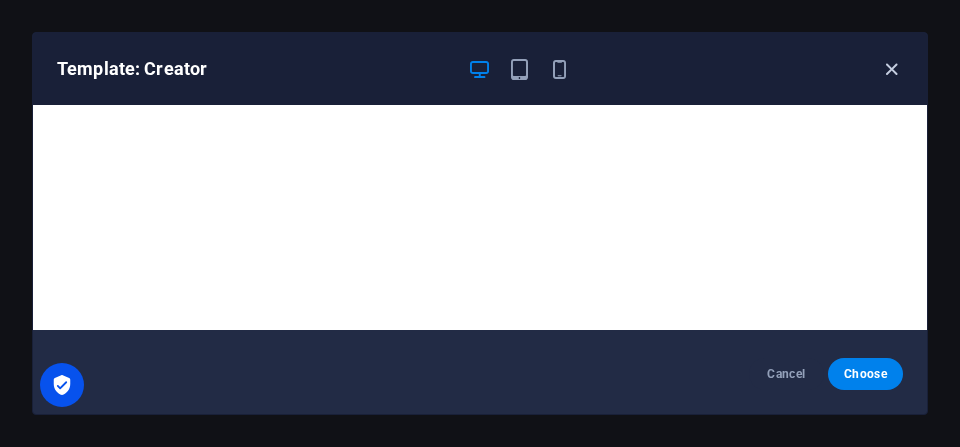 click at bounding box center [891, 69] 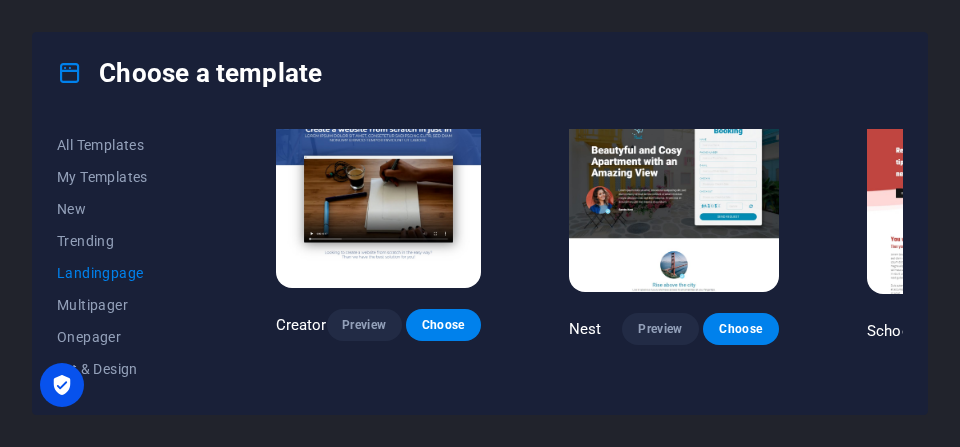 scroll, scrollTop: 1500, scrollLeft: 0, axis: vertical 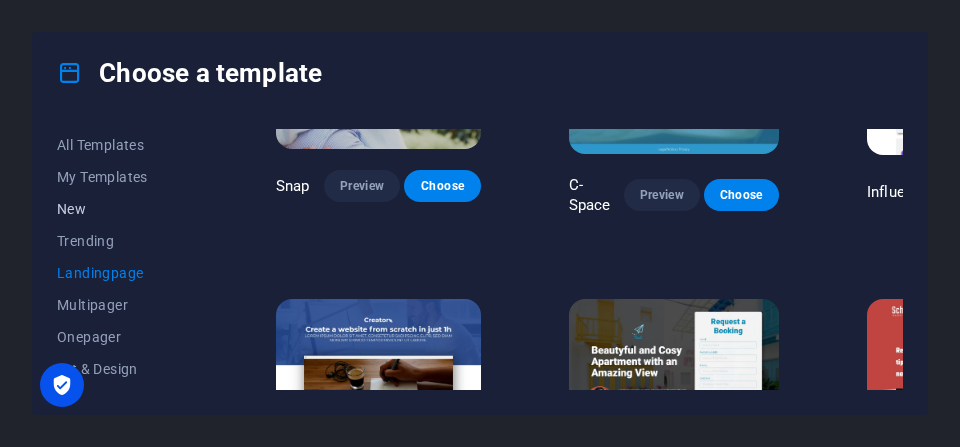 click on "New" at bounding box center [122, 209] 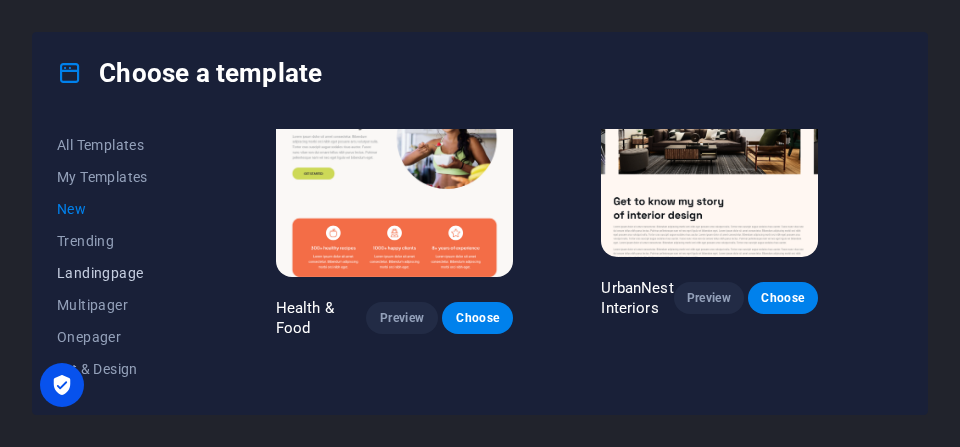 scroll, scrollTop: 100, scrollLeft: 0, axis: vertical 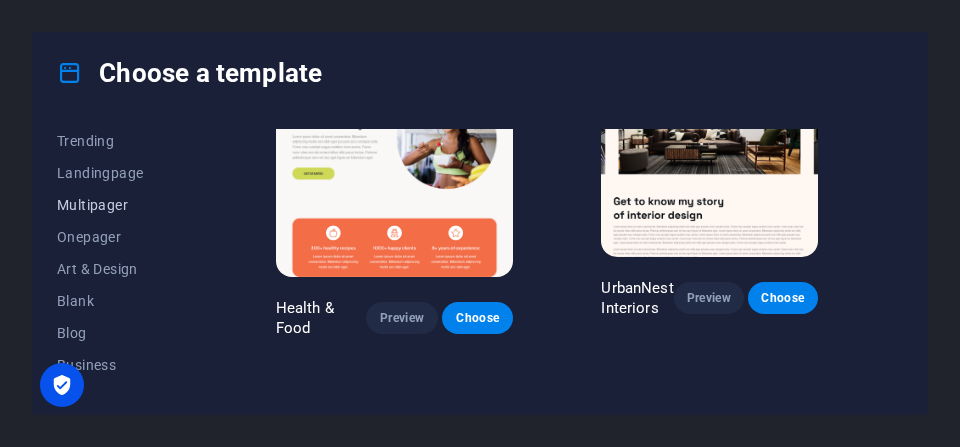 click on "Multipager" at bounding box center [122, 205] 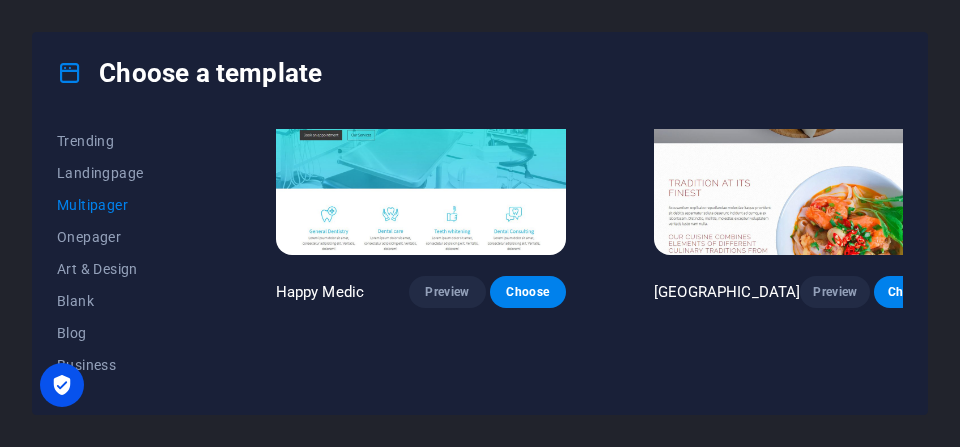 scroll, scrollTop: 5100, scrollLeft: 0, axis: vertical 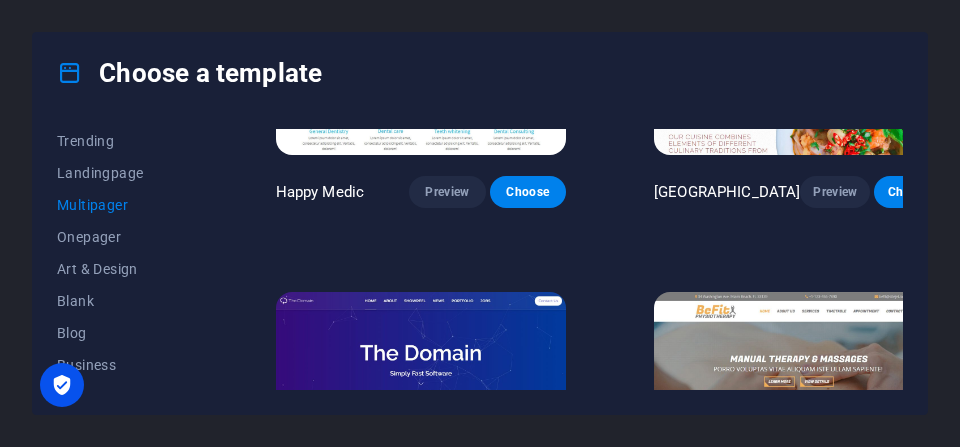 click on "Preview" at bounding box center [835, 601] 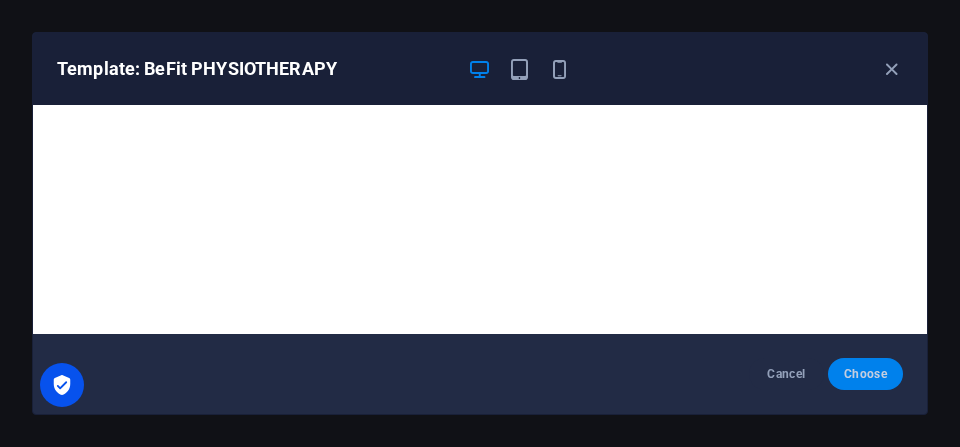click on "Choose" at bounding box center [865, 374] 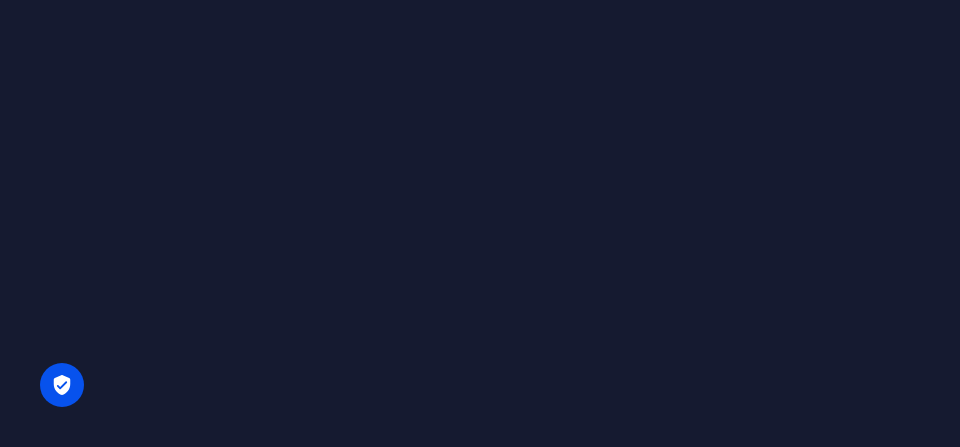 scroll, scrollTop: 0, scrollLeft: 0, axis: both 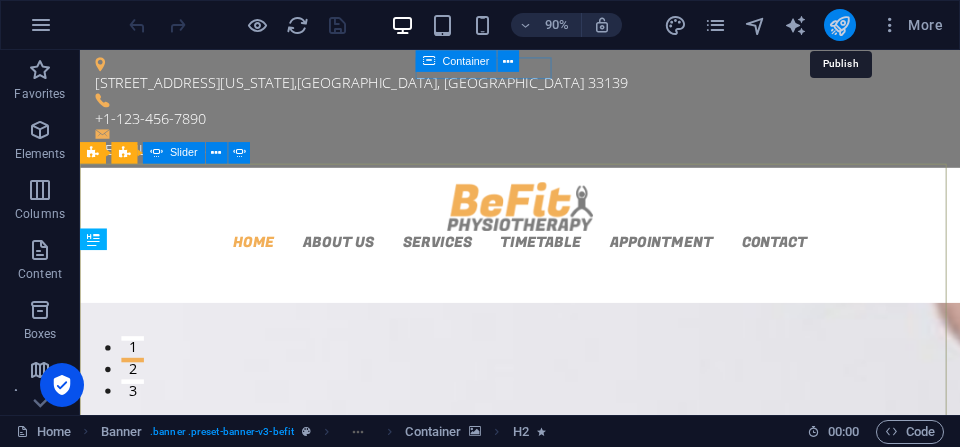 click at bounding box center (839, 25) 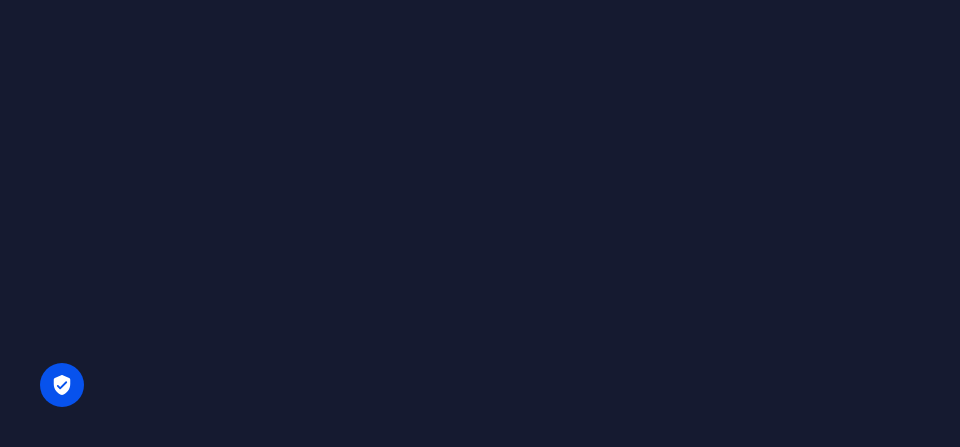 scroll, scrollTop: 0, scrollLeft: 0, axis: both 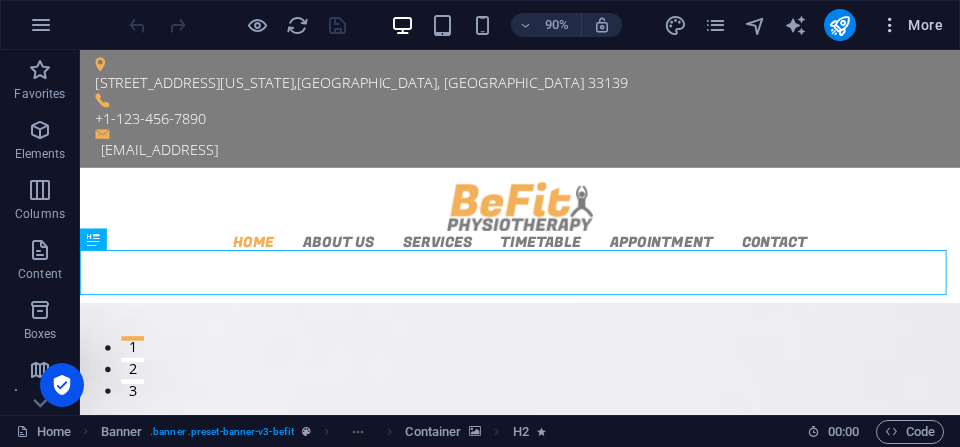 click on "More" at bounding box center [911, 25] 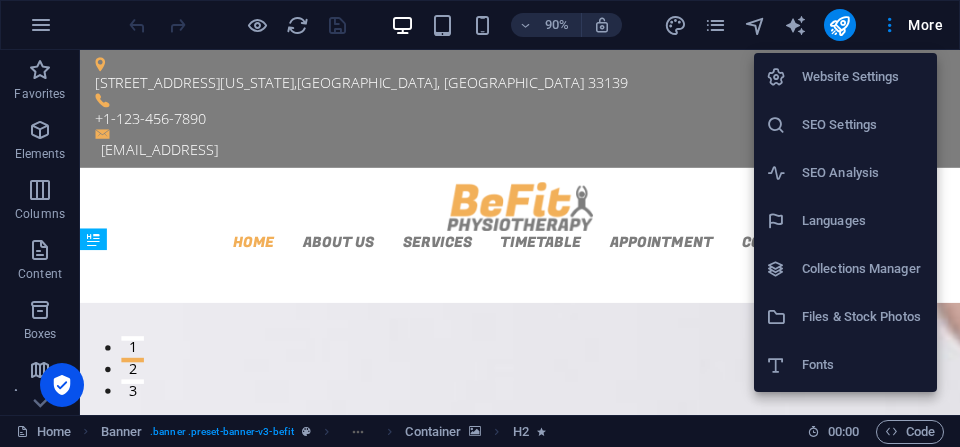 click on "Website Settings" at bounding box center (863, 77) 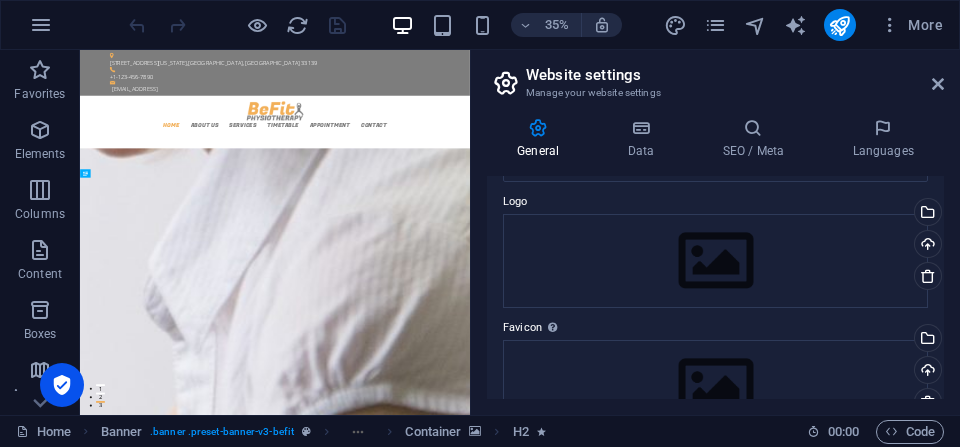 scroll, scrollTop: 358, scrollLeft: 0, axis: vertical 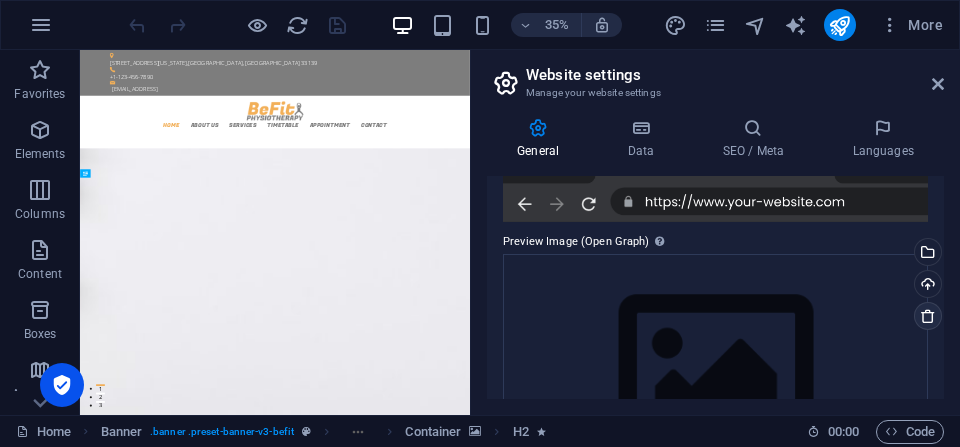 click at bounding box center (928, 316) 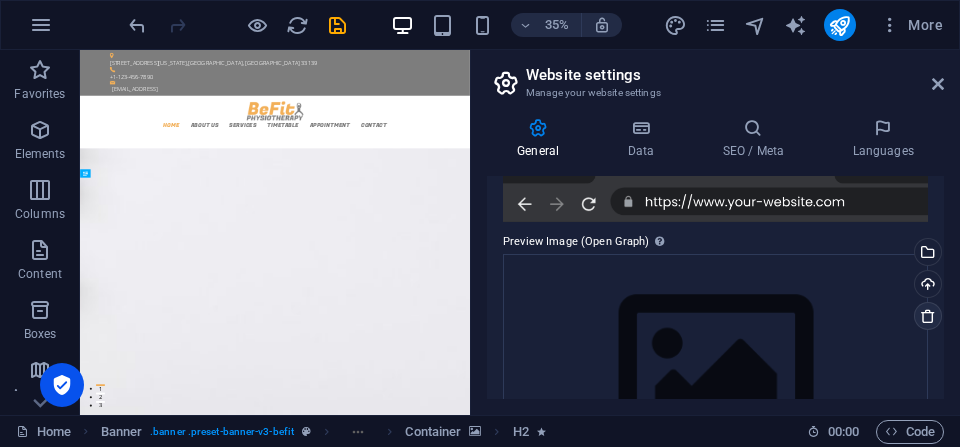 click at bounding box center [928, 316] 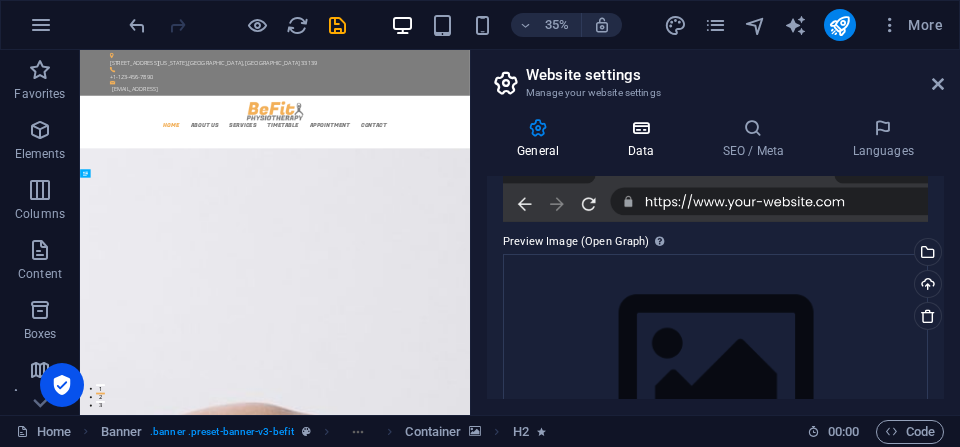 drag, startPoint x: 589, startPoint y: 201, endPoint x: 637, endPoint y: 146, distance: 73 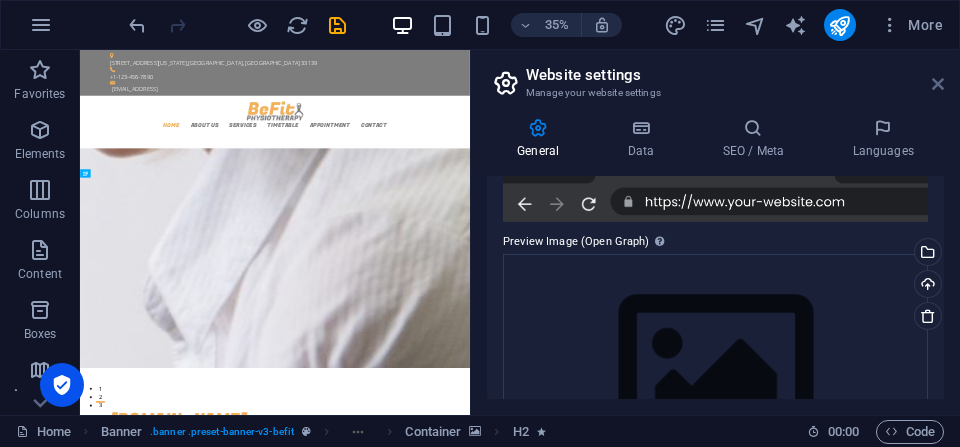 click at bounding box center (938, 84) 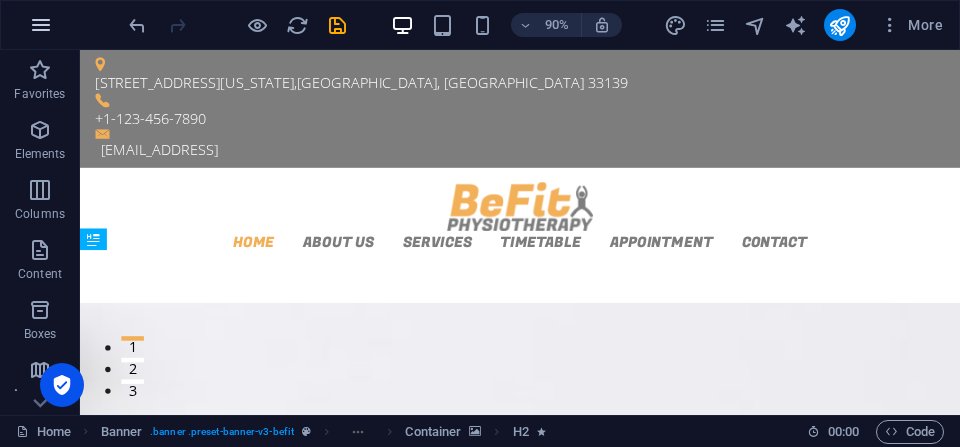 click at bounding box center [41, 25] 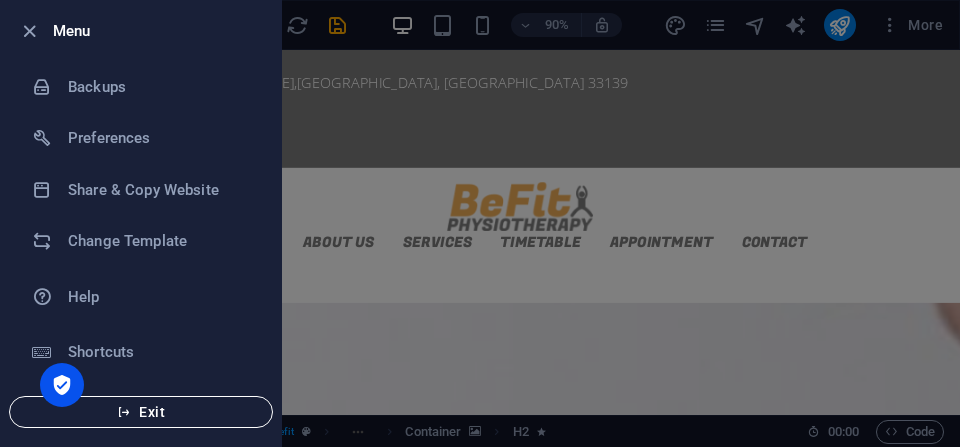 click on "Exit" at bounding box center [141, 412] 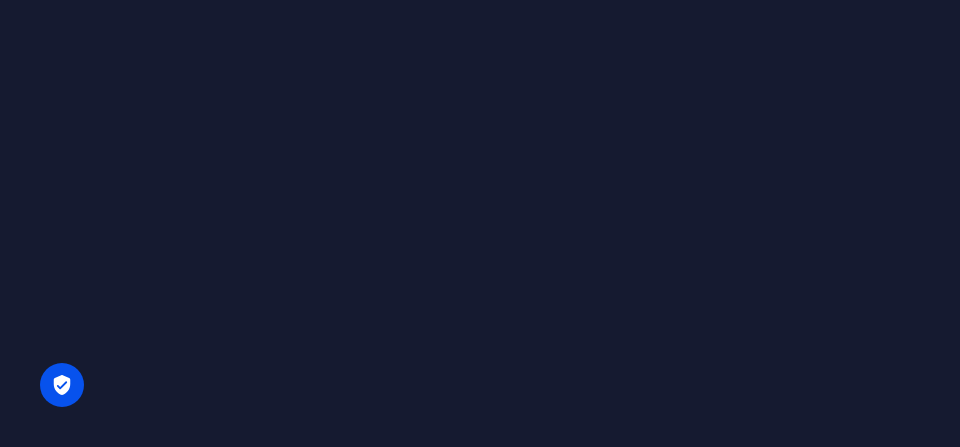 scroll, scrollTop: 0, scrollLeft: 0, axis: both 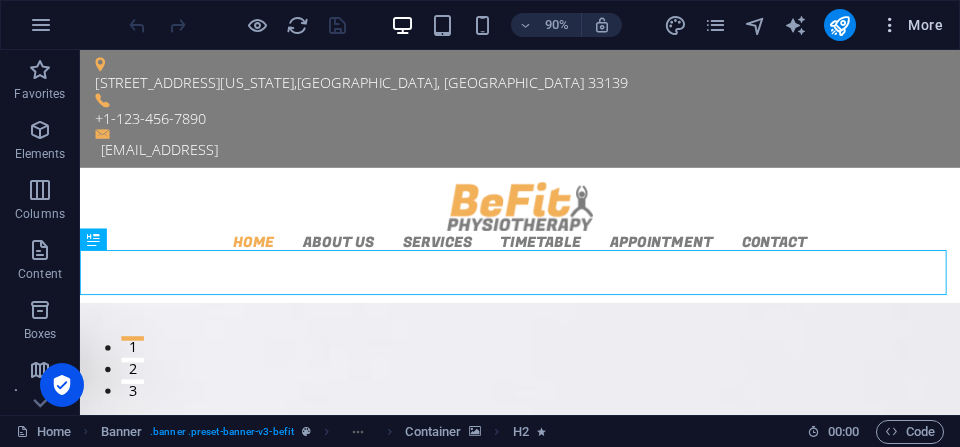 click at bounding box center [890, 25] 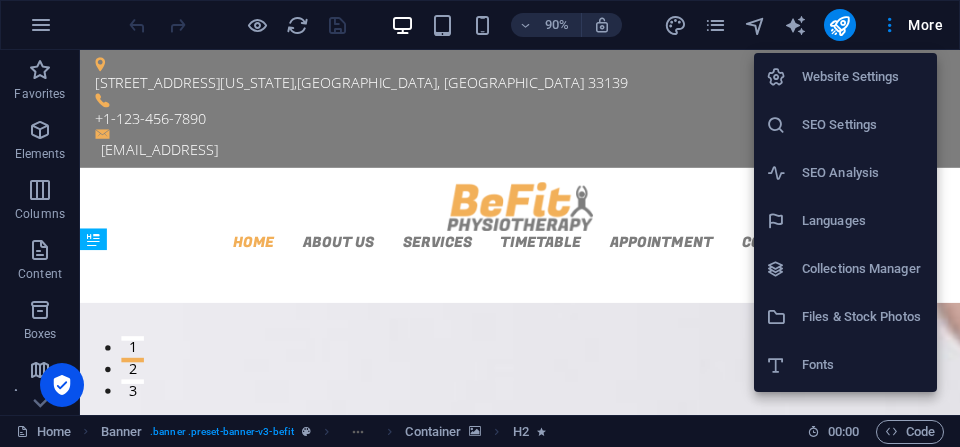 click at bounding box center (480, 223) 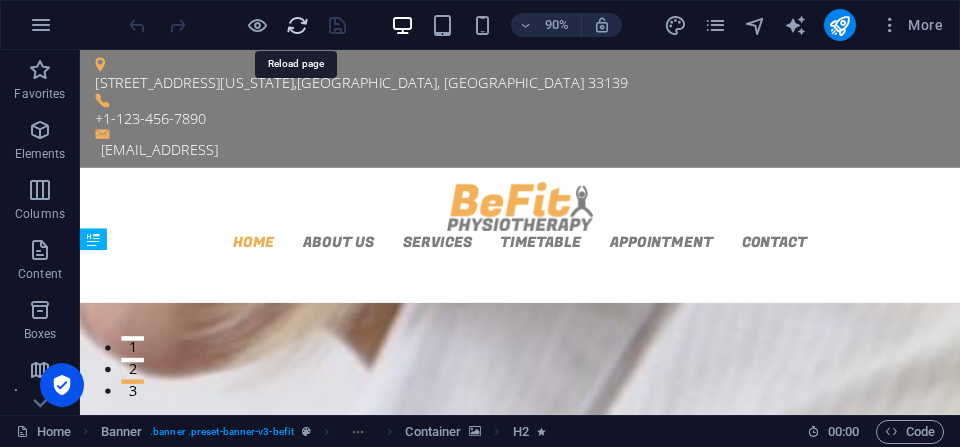 click at bounding box center (297, 25) 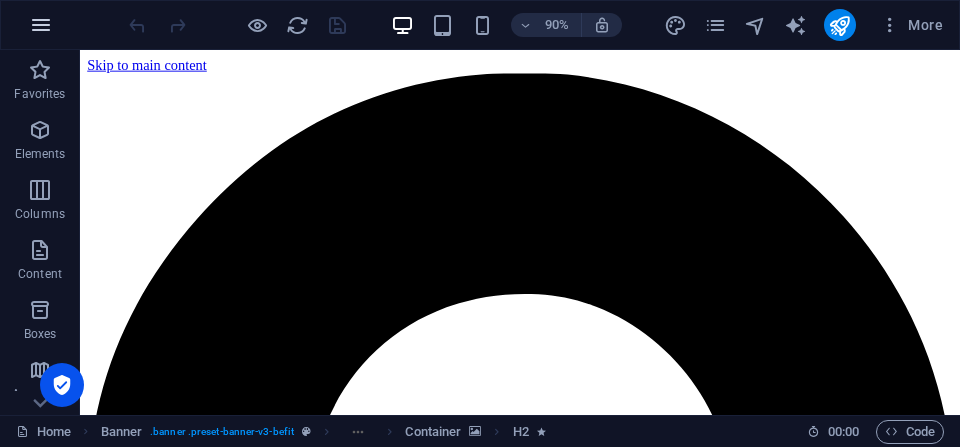 scroll, scrollTop: 0, scrollLeft: 0, axis: both 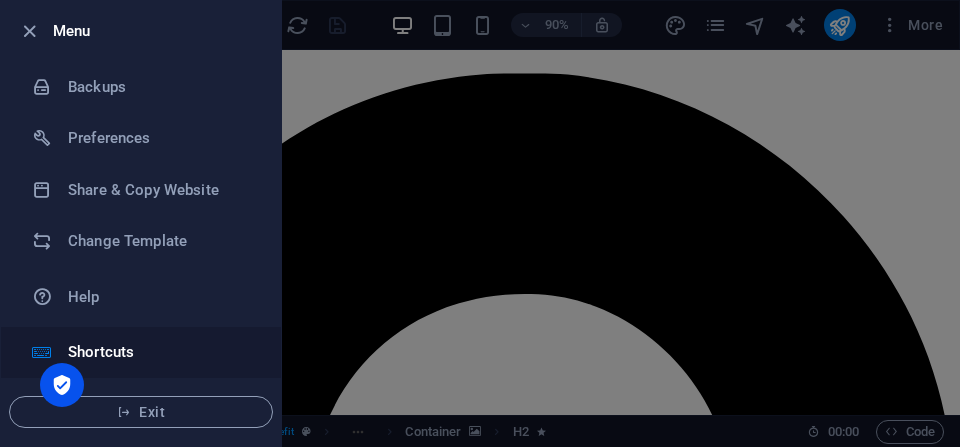 click on "Shortcuts" at bounding box center [160, 352] 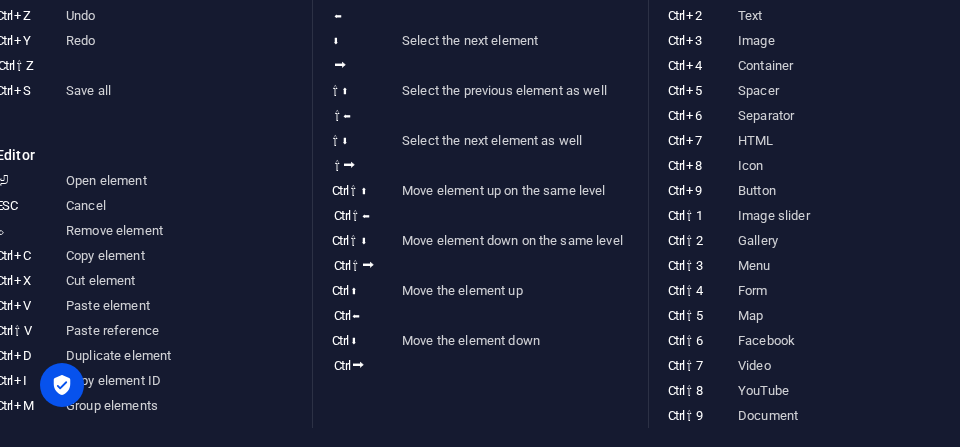 scroll, scrollTop: 0, scrollLeft: 0, axis: both 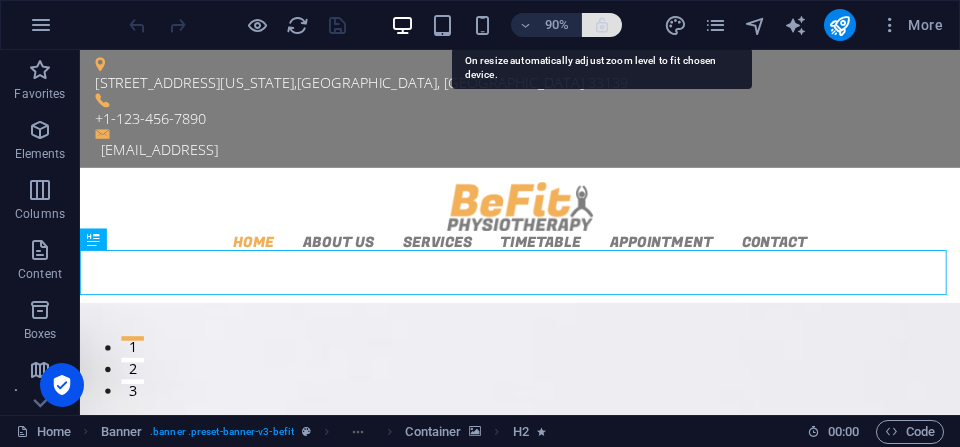 click at bounding box center (602, 25) 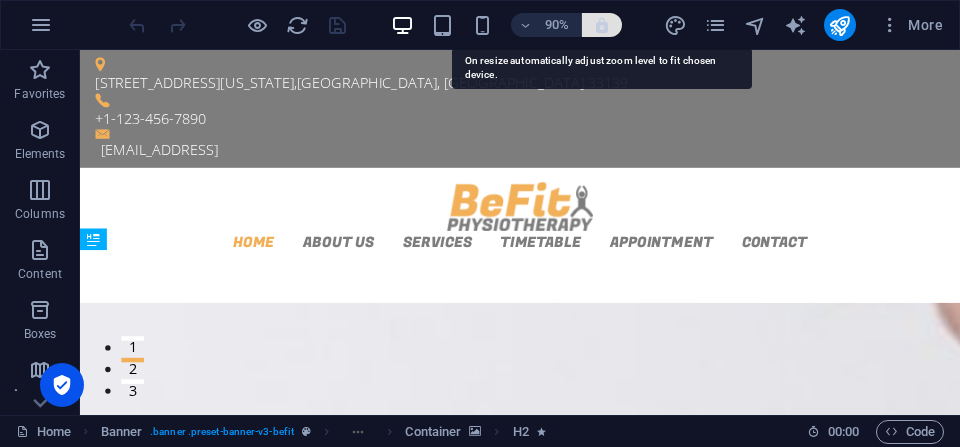 click at bounding box center [602, 25] 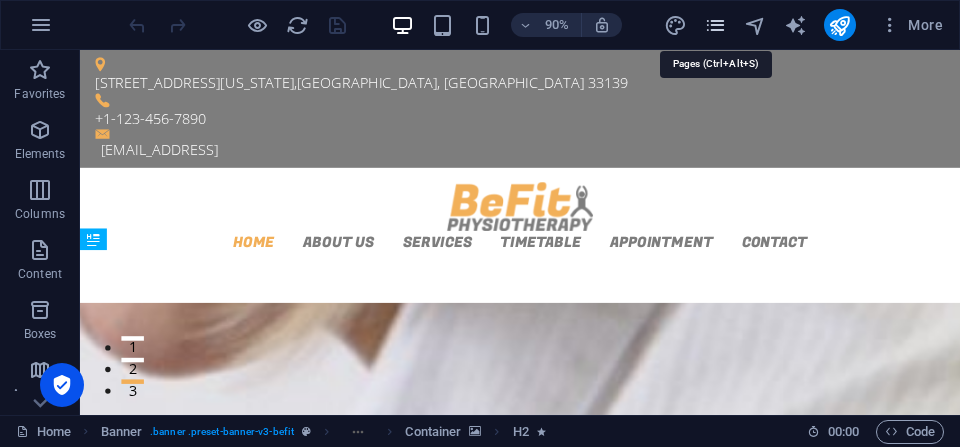 click at bounding box center (715, 25) 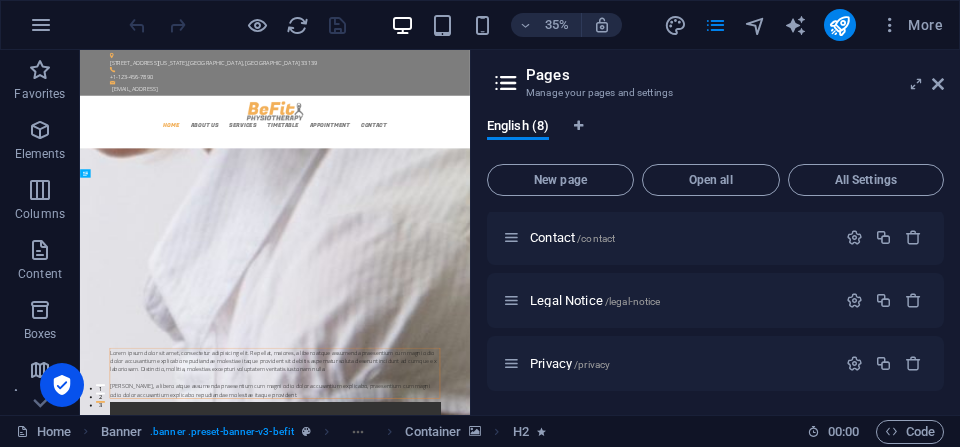 scroll, scrollTop: 0, scrollLeft: 0, axis: both 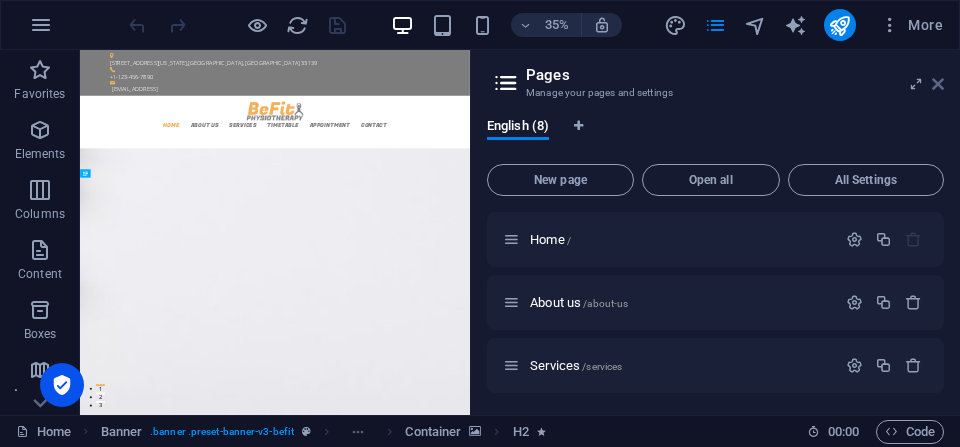 click at bounding box center [938, 84] 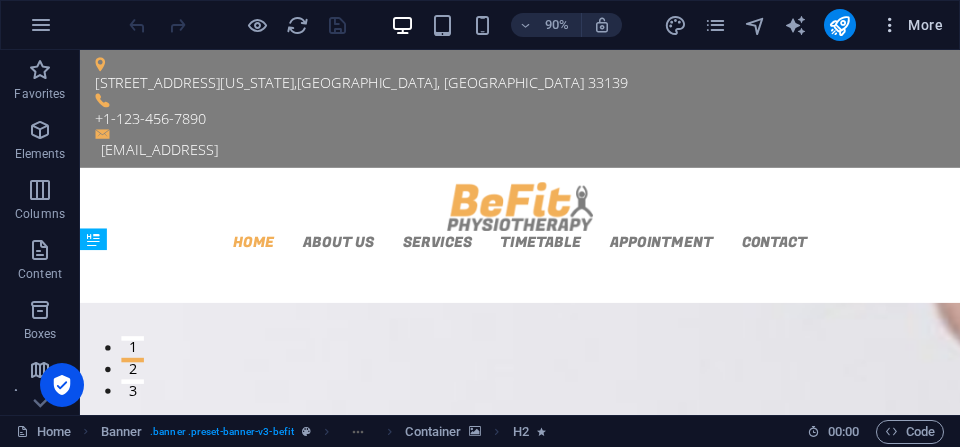 click on "More" at bounding box center (911, 25) 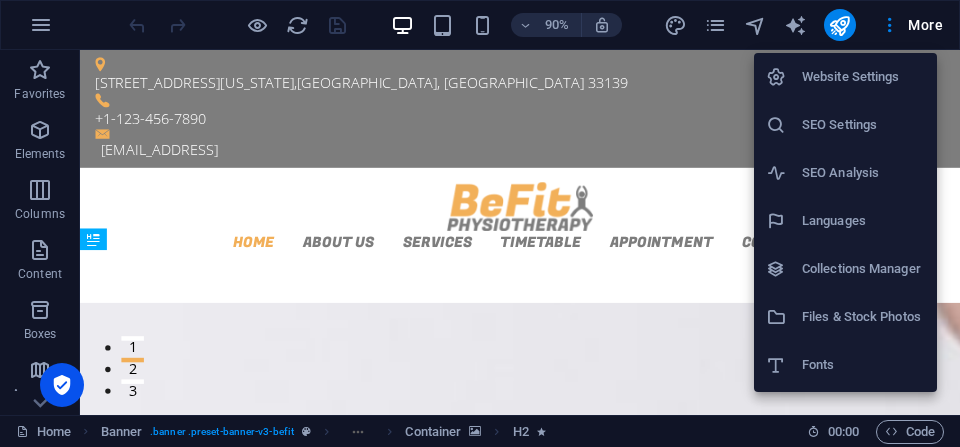 scroll, scrollTop: 189, scrollLeft: 0, axis: vertical 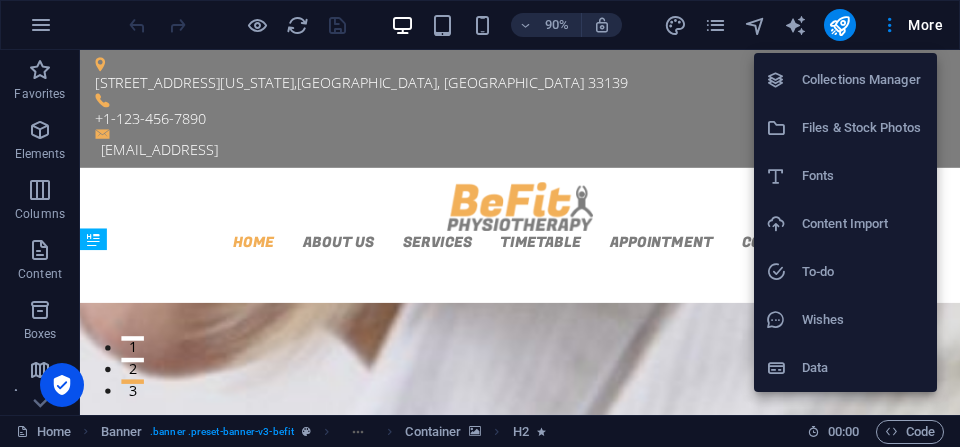 click on "Data" at bounding box center [863, 368] 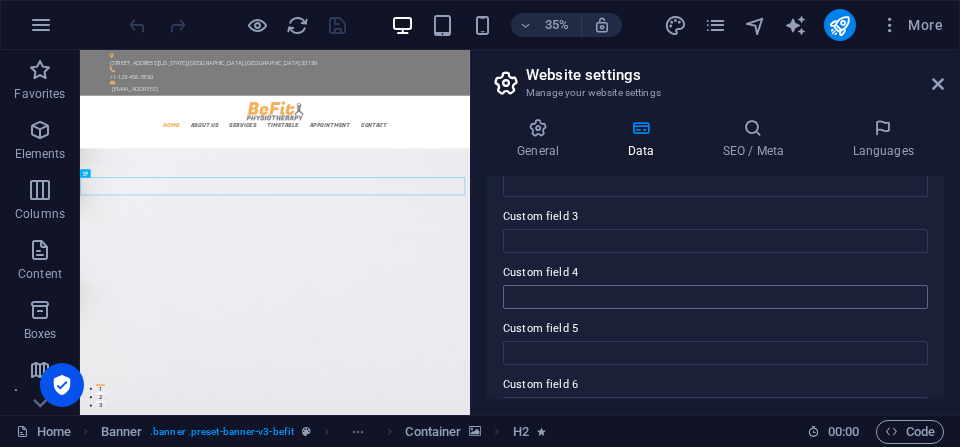 scroll, scrollTop: 737, scrollLeft: 0, axis: vertical 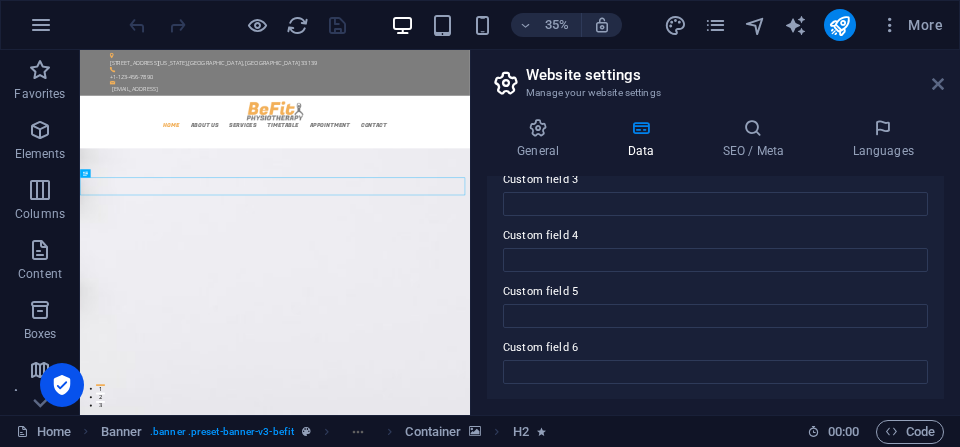 click at bounding box center [938, 84] 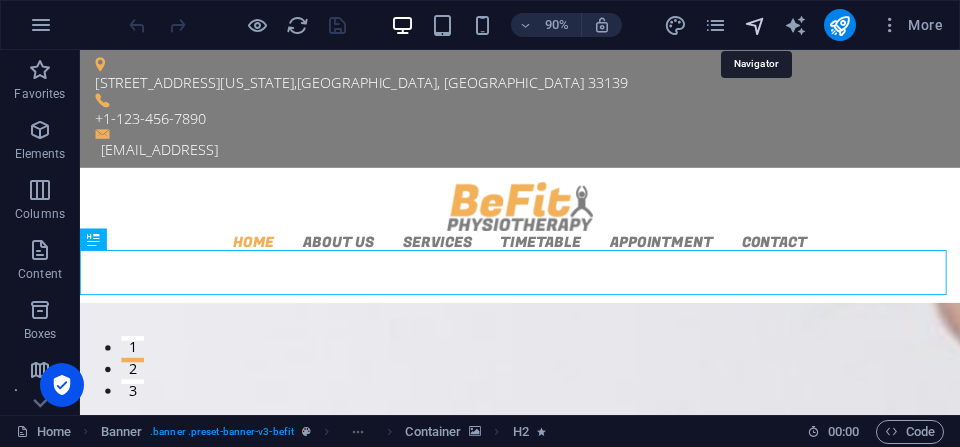 click at bounding box center [755, 25] 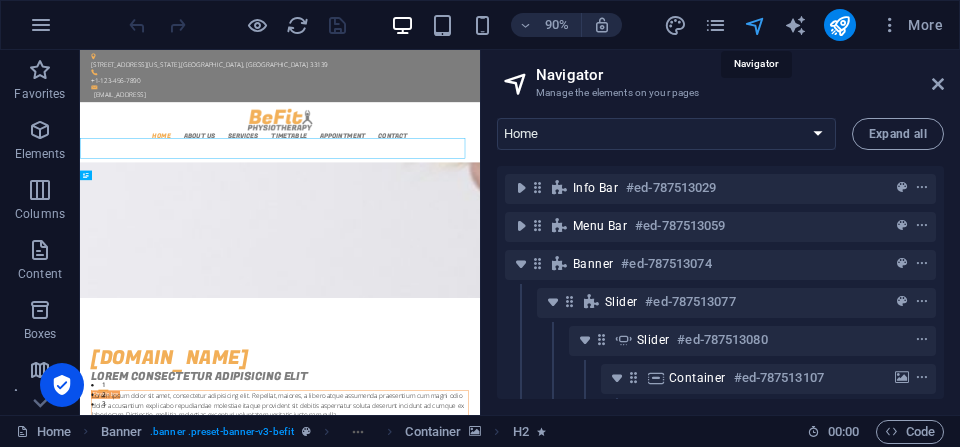 scroll, scrollTop: 142, scrollLeft: 5, axis: both 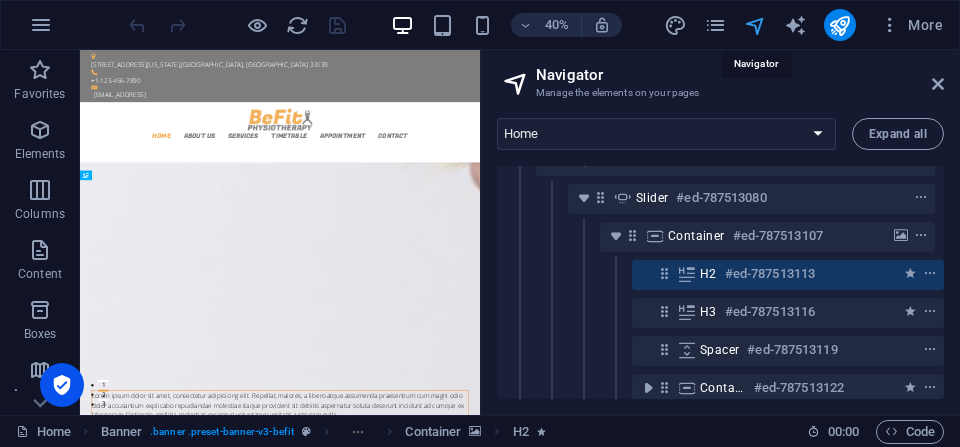 click at bounding box center (755, 25) 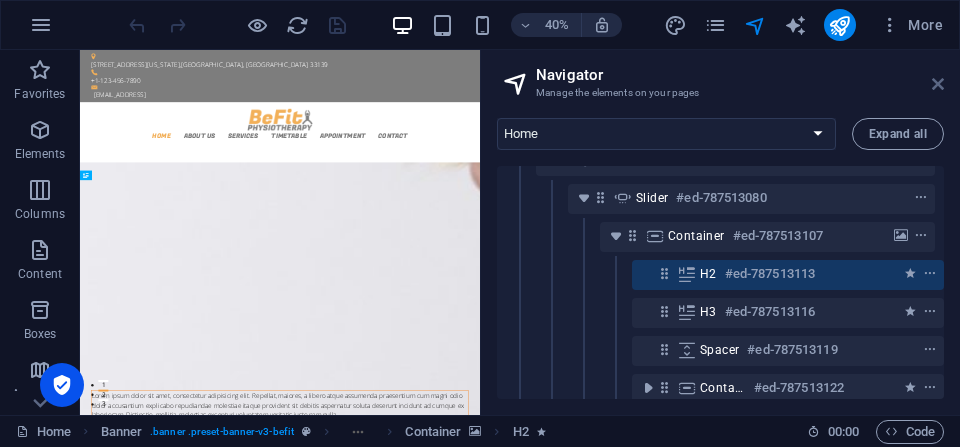 click at bounding box center (938, 84) 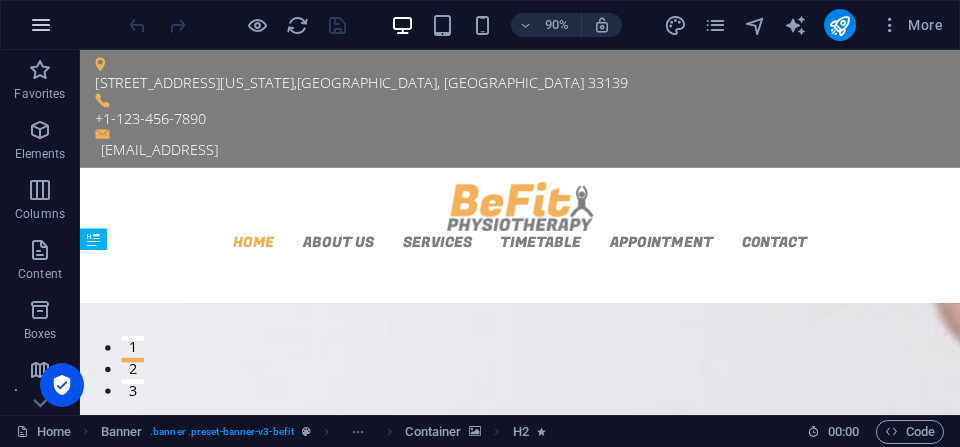 click at bounding box center [41, 25] 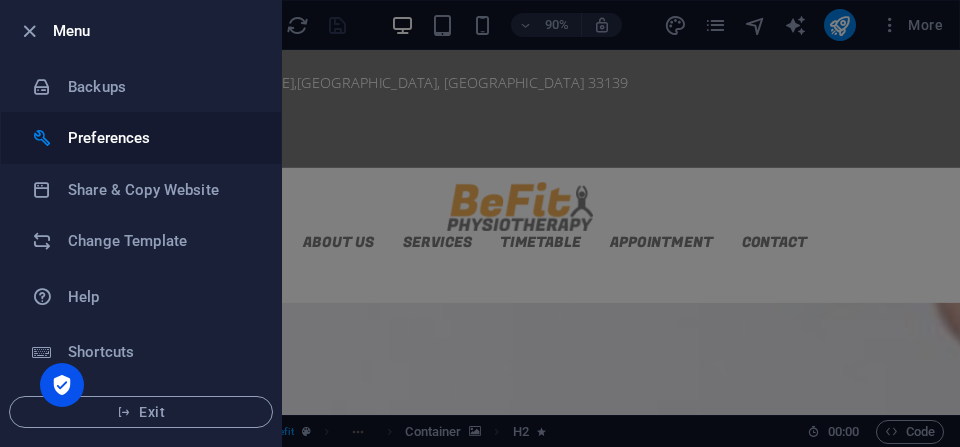 click on "Preferences" at bounding box center (160, 138) 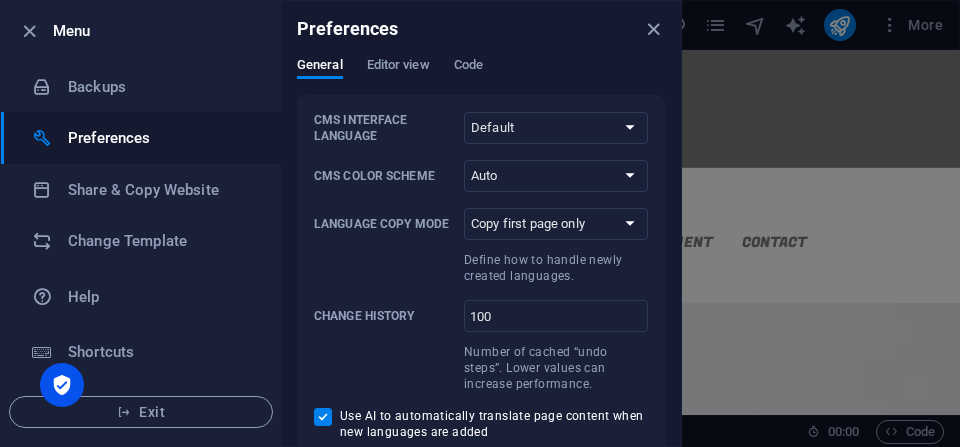 scroll, scrollTop: 79, scrollLeft: 0, axis: vertical 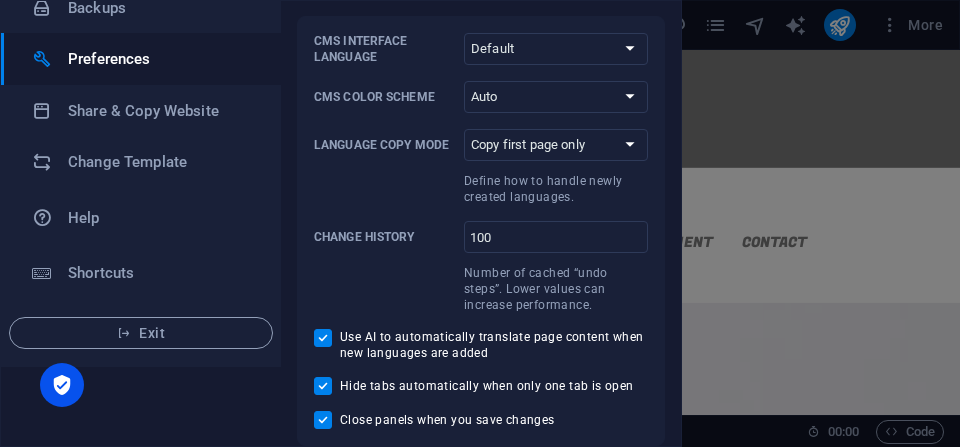 click at bounding box center [62, 385] 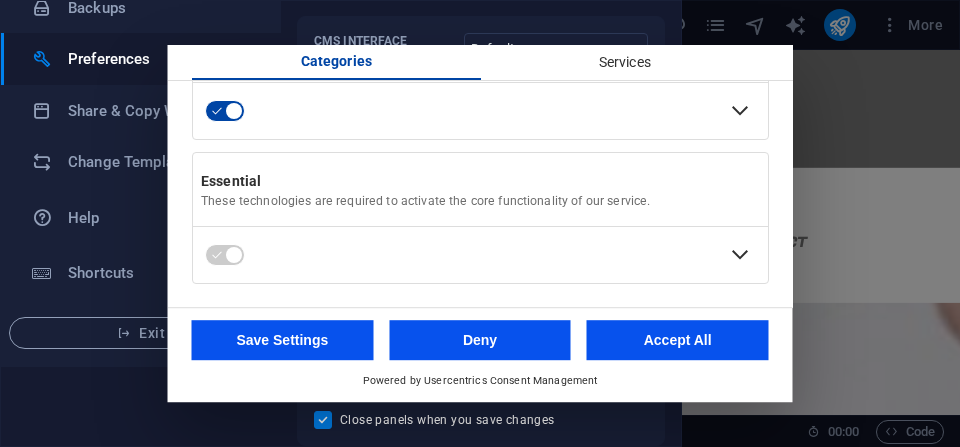 scroll, scrollTop: 0, scrollLeft: 0, axis: both 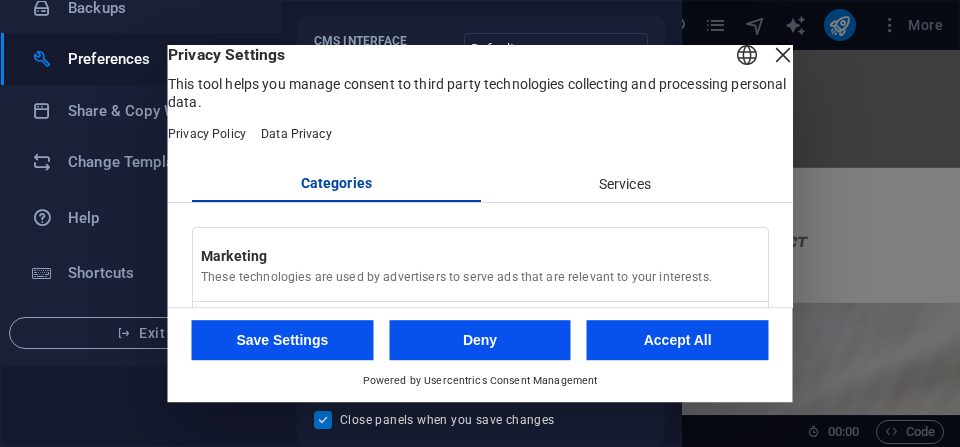 click on "Services" at bounding box center (624, 185) 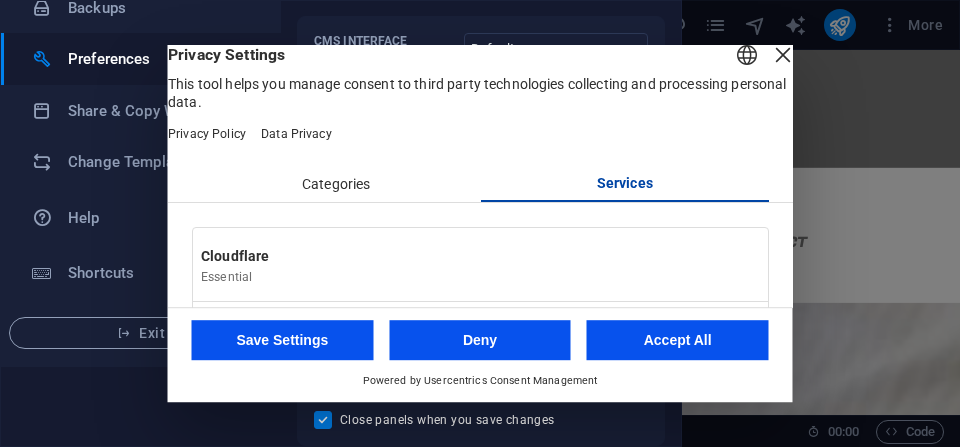 click on "Categories" at bounding box center (336, 185) 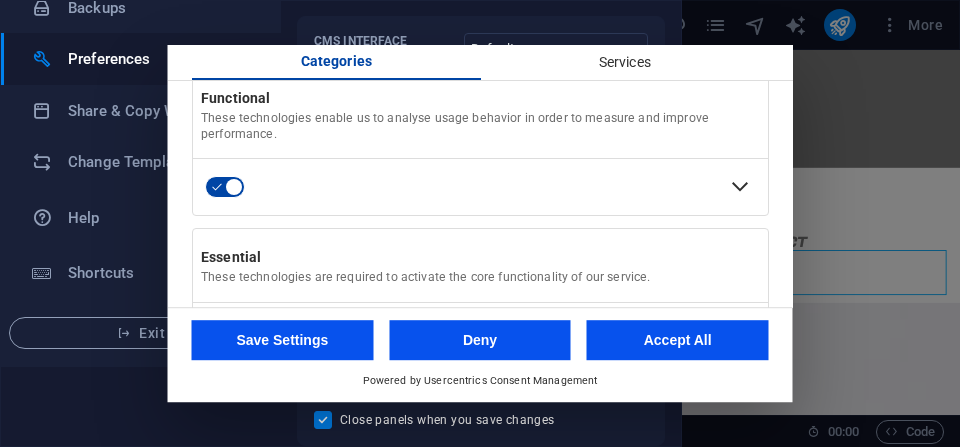 scroll, scrollTop: 402, scrollLeft: 0, axis: vertical 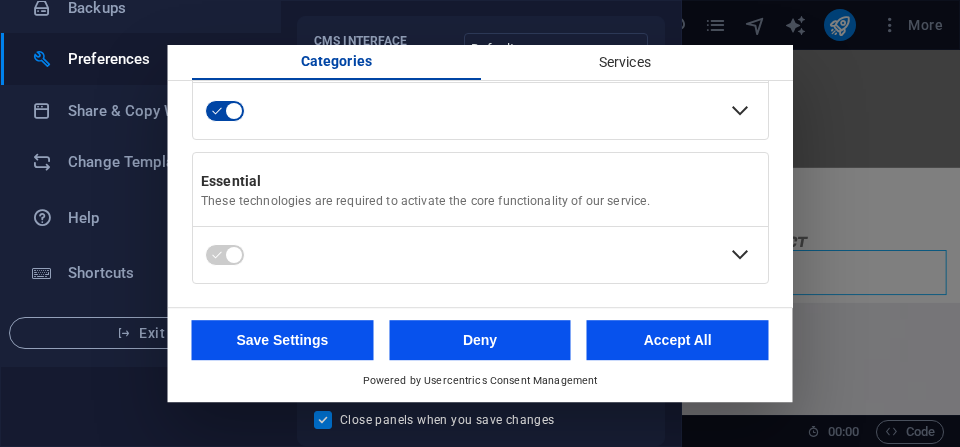 click on "Deny" at bounding box center [480, 340] 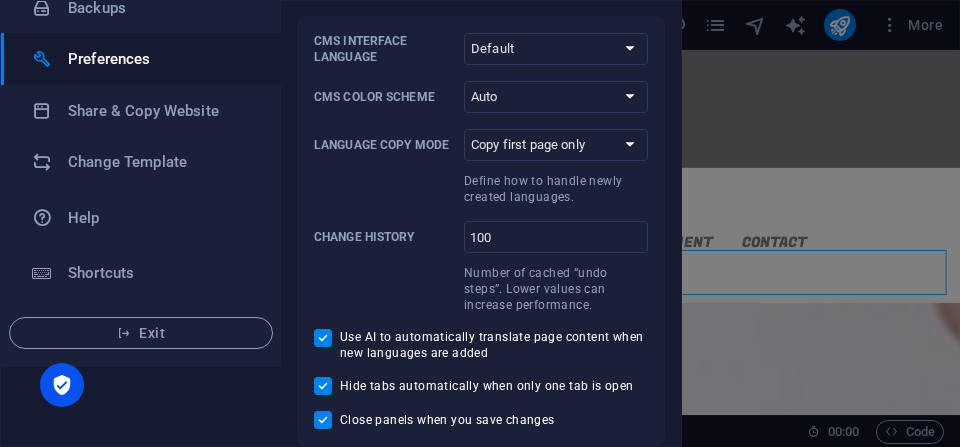 scroll, scrollTop: 0, scrollLeft: 0, axis: both 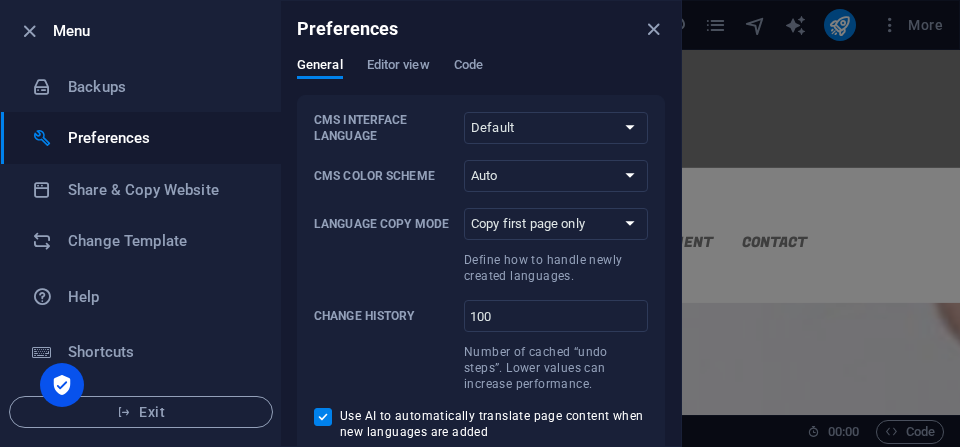 click on "Preferences" at bounding box center [481, 29] 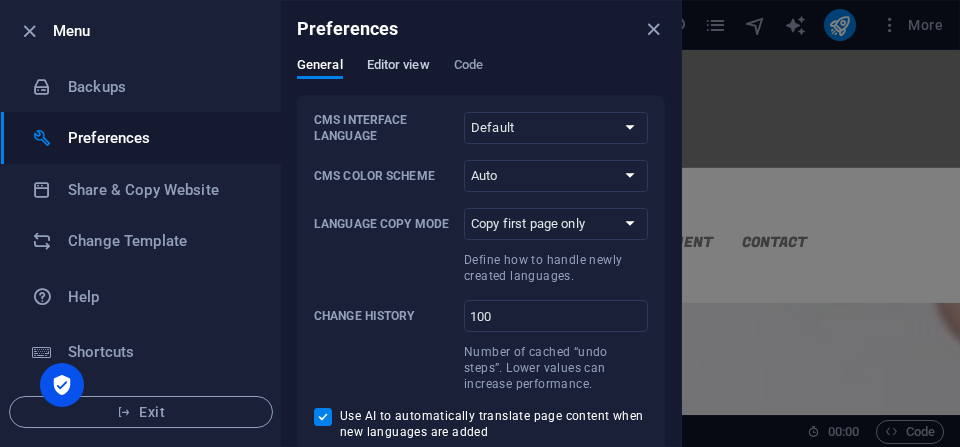 click on "Editor view" at bounding box center [398, 67] 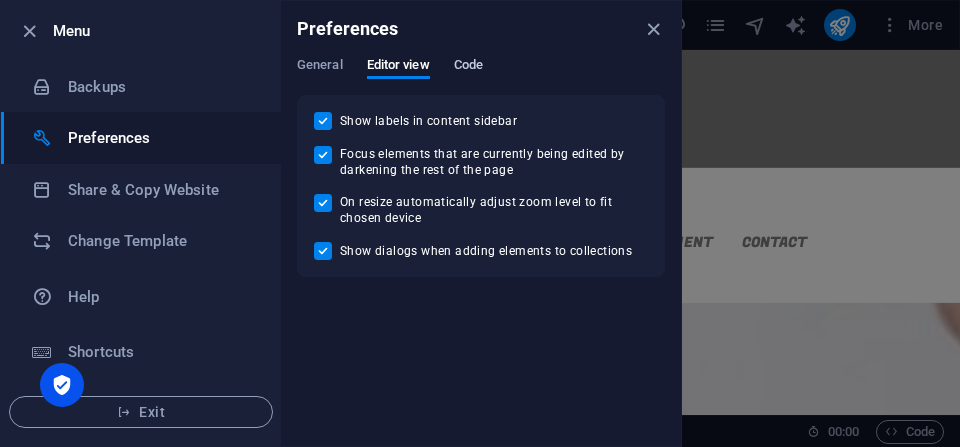 click on "Code" at bounding box center (468, 67) 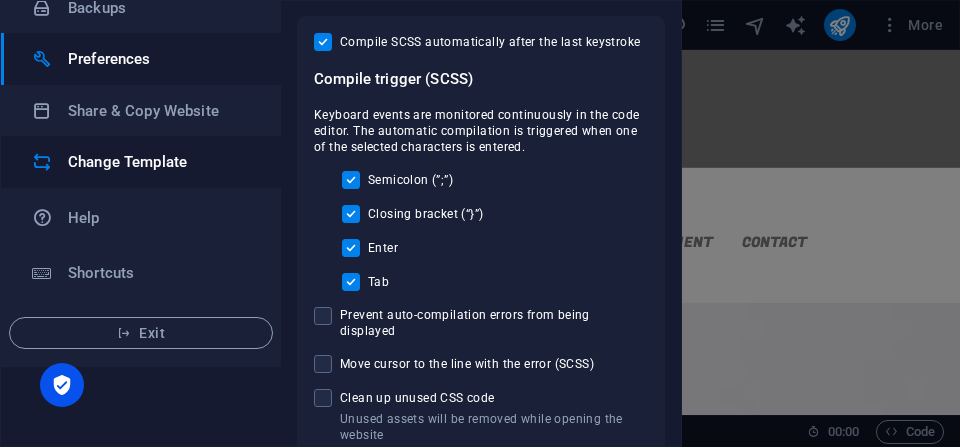 scroll, scrollTop: 0, scrollLeft: 0, axis: both 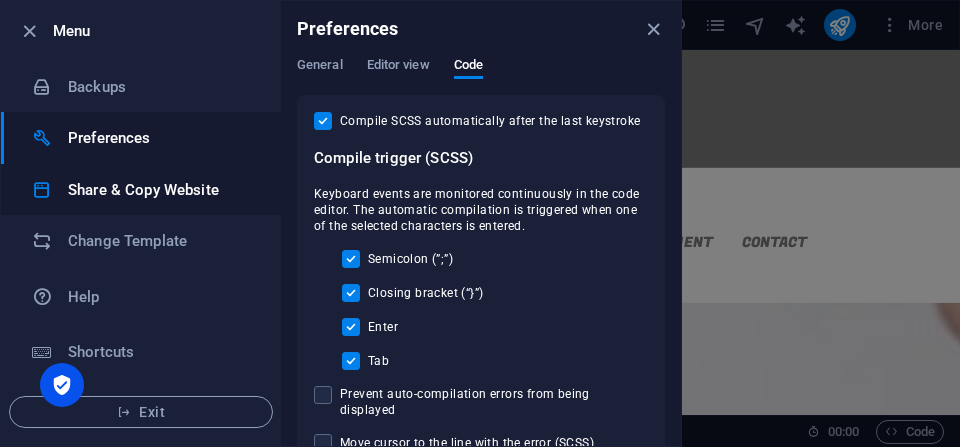 click on "Share & Copy Website" at bounding box center [160, 190] 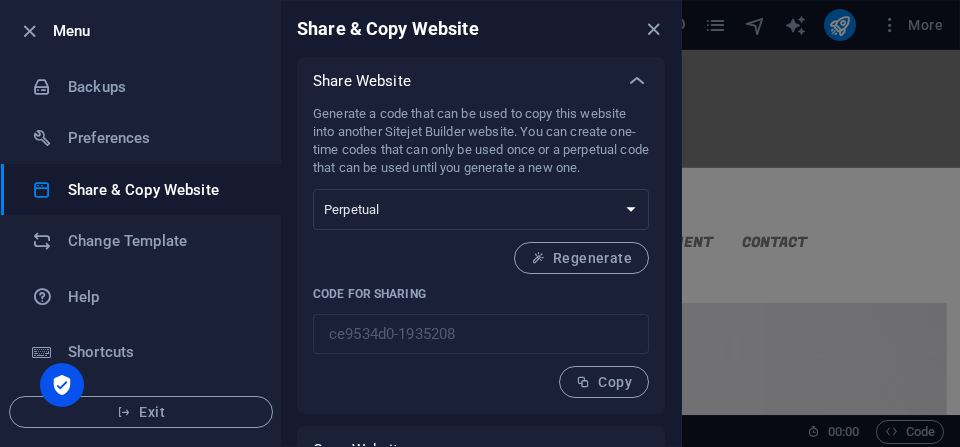 scroll, scrollTop: 176, scrollLeft: 0, axis: vertical 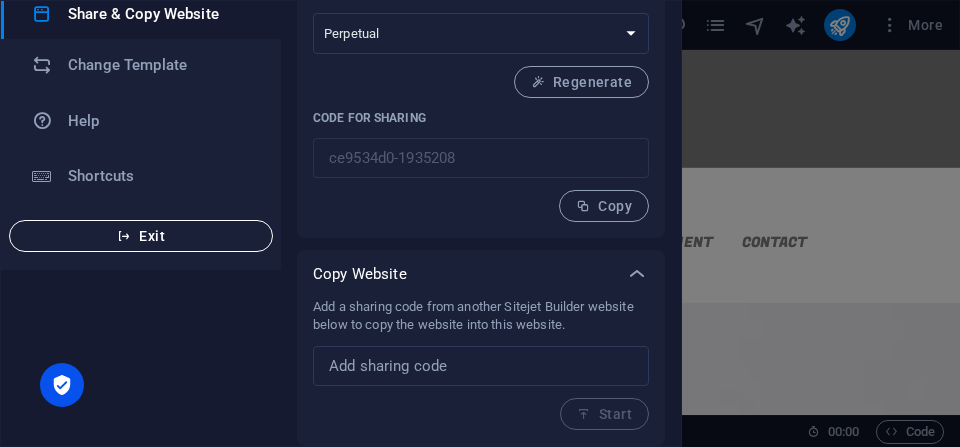 click on "Exit" at bounding box center [141, 236] 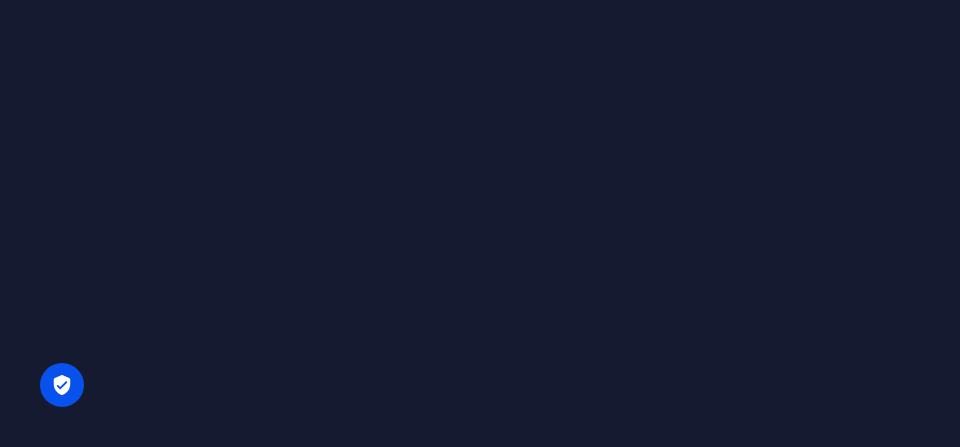 scroll, scrollTop: 0, scrollLeft: 0, axis: both 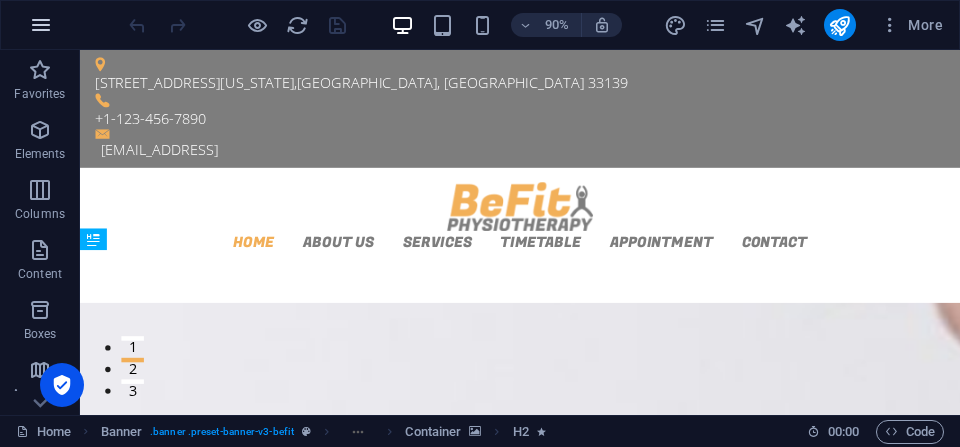 click at bounding box center [41, 25] 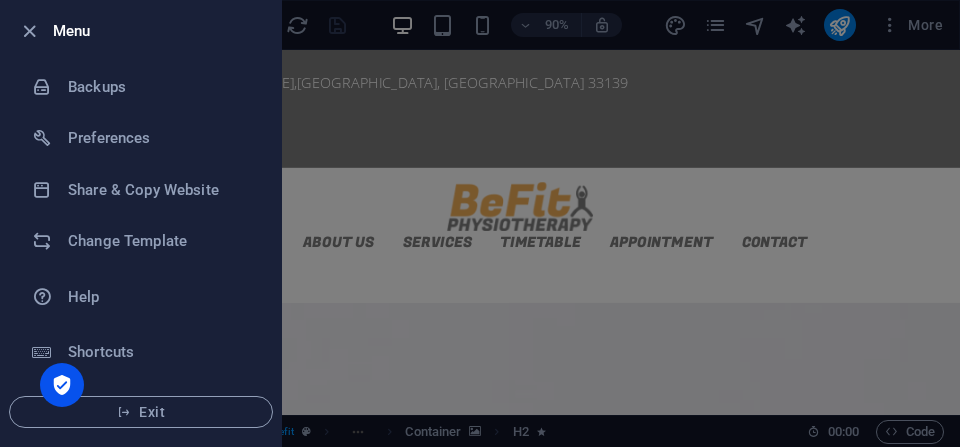 click at bounding box center (480, 223) 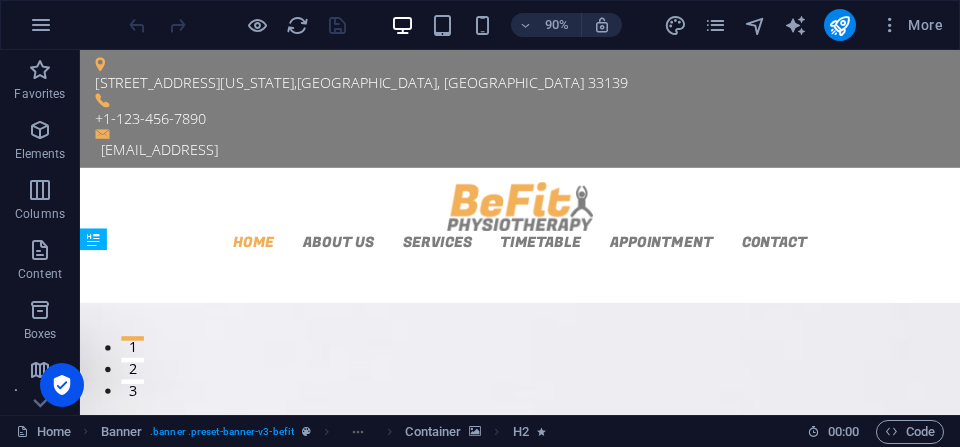 click on "More" at bounding box center (911, 25) 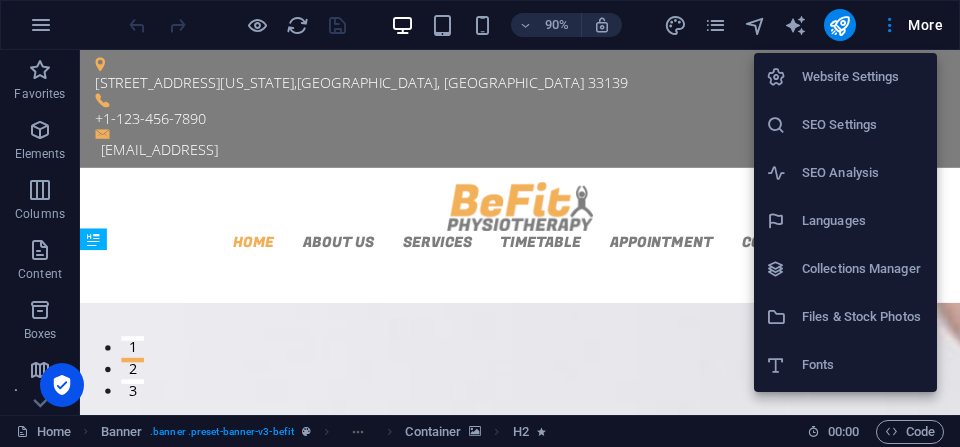 scroll, scrollTop: 189, scrollLeft: 0, axis: vertical 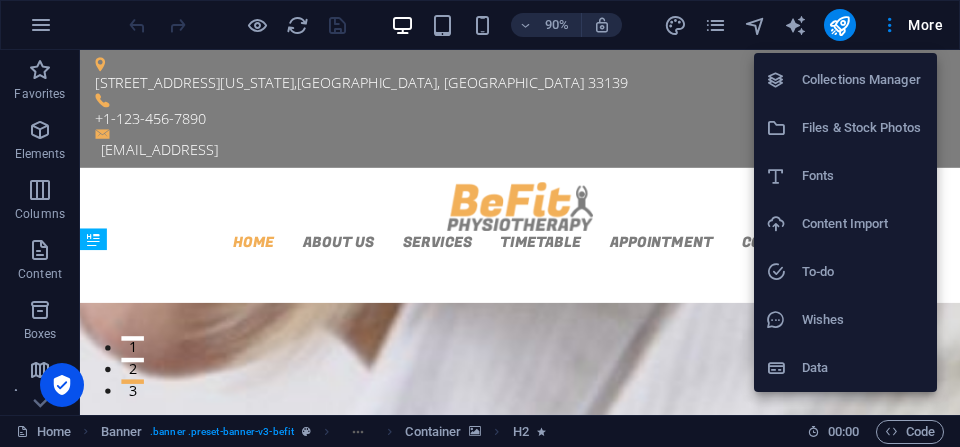 click at bounding box center (480, 223) 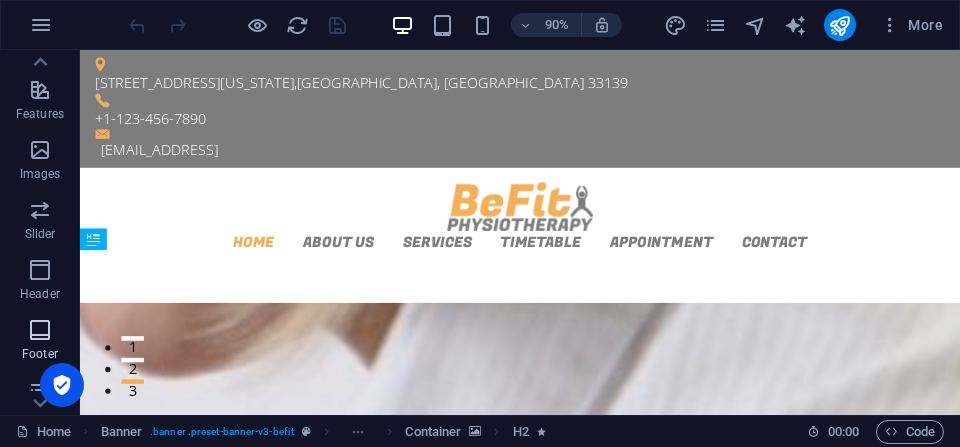 scroll, scrollTop: 535, scrollLeft: 0, axis: vertical 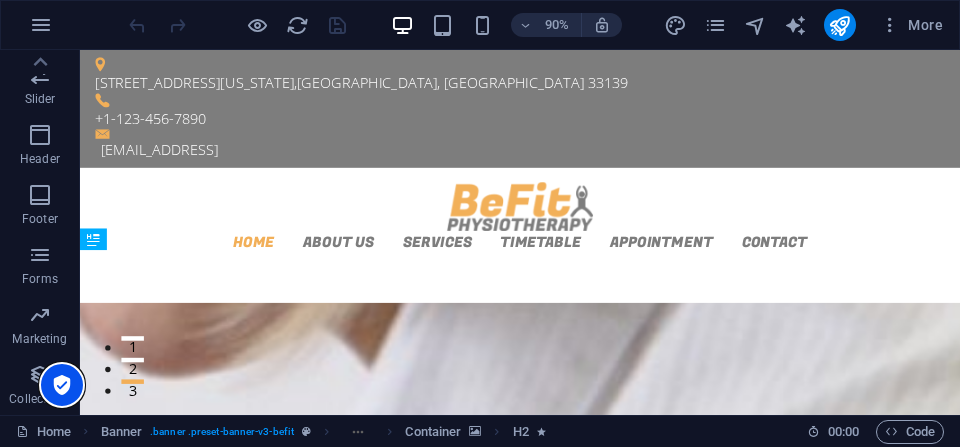 click at bounding box center [62, 385] 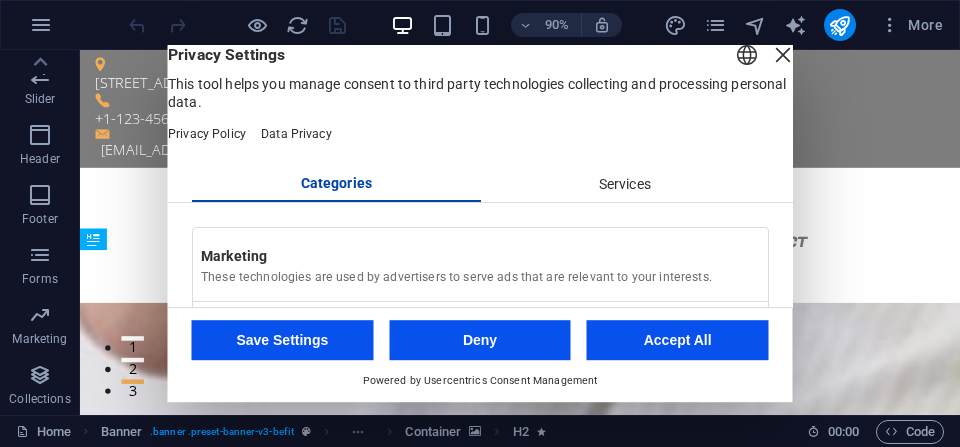 click on "Services" at bounding box center (624, 185) 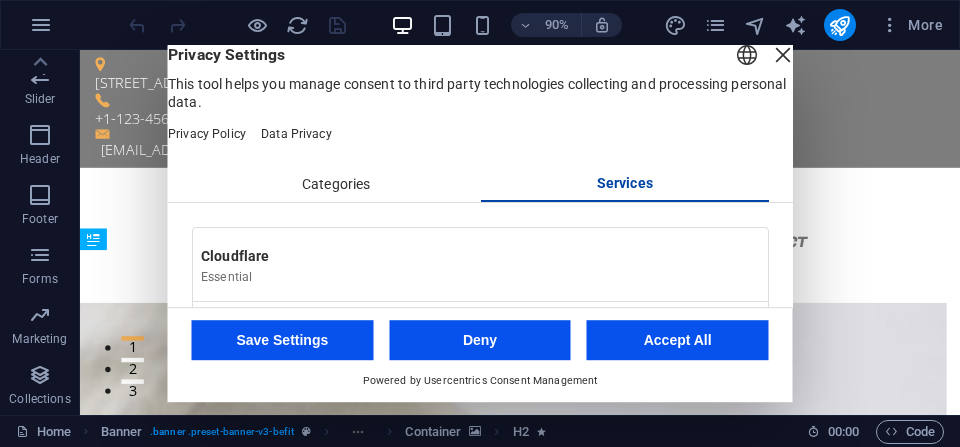 click on "English
Deutsch" at bounding box center [747, 57] 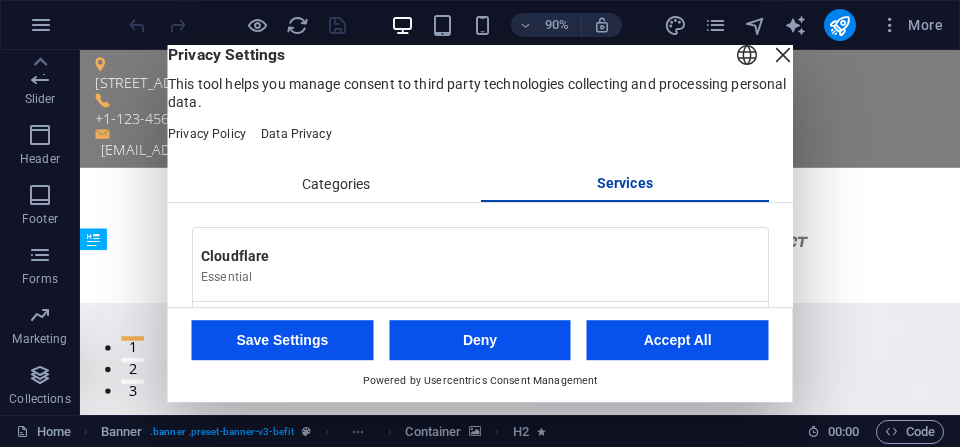 click on "English
Deutsch" at bounding box center (747, 57) 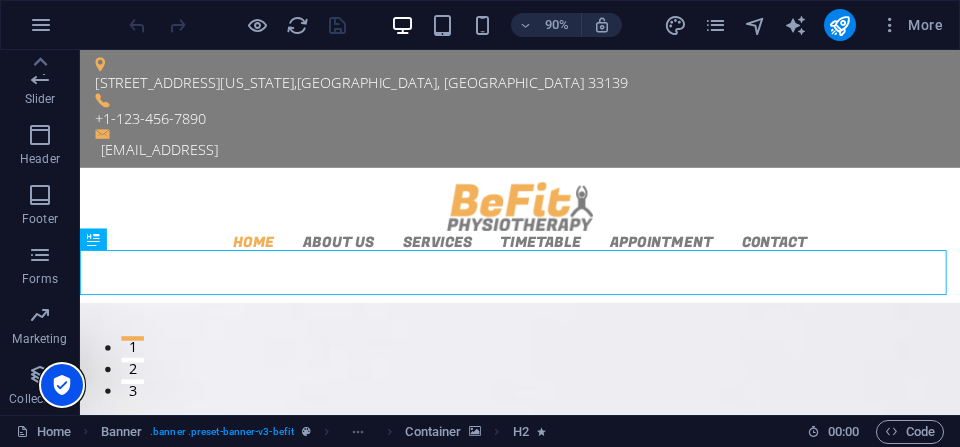 click at bounding box center [62, 385] 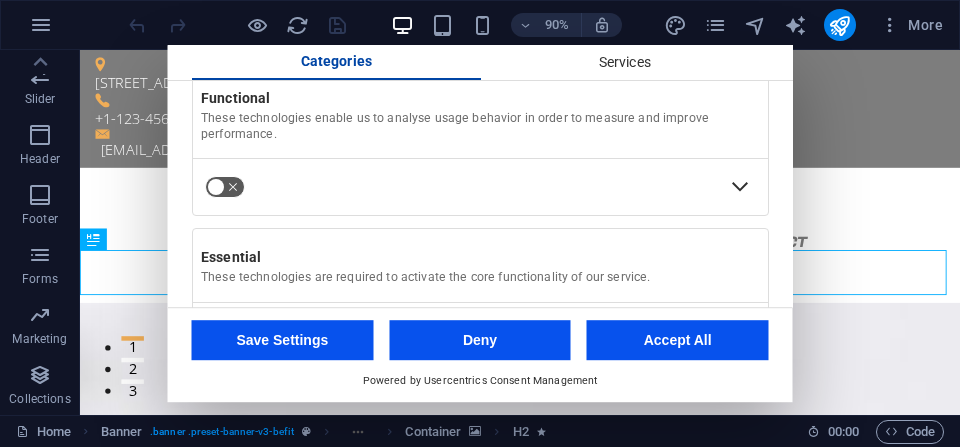 scroll, scrollTop: 2, scrollLeft: 0, axis: vertical 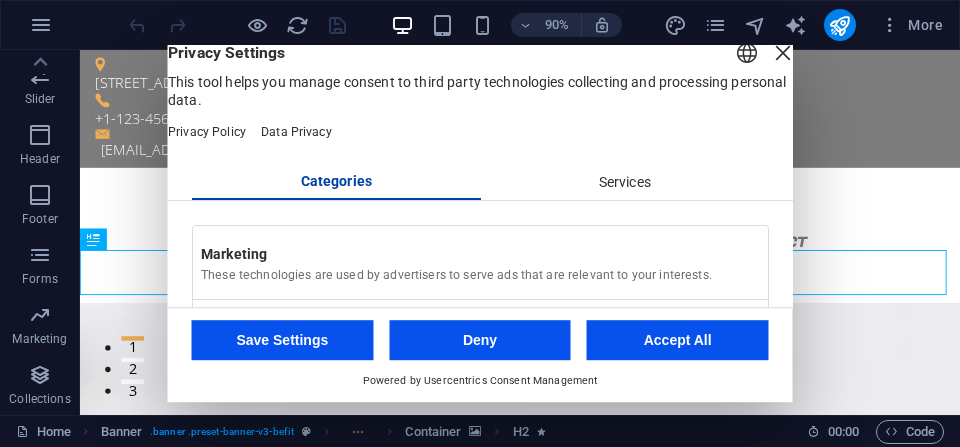 click at bounding box center (783, 53) 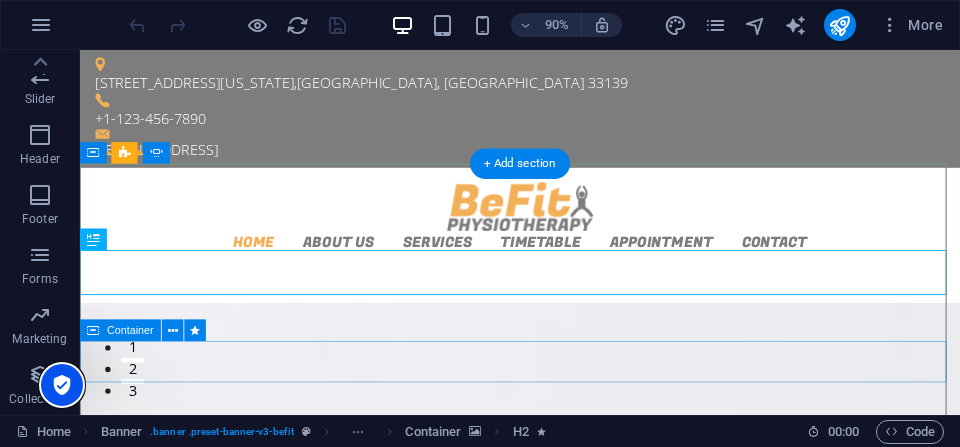 drag, startPoint x: 141, startPoint y: 429, endPoint x: 155, endPoint y: 408, distance: 25.23886 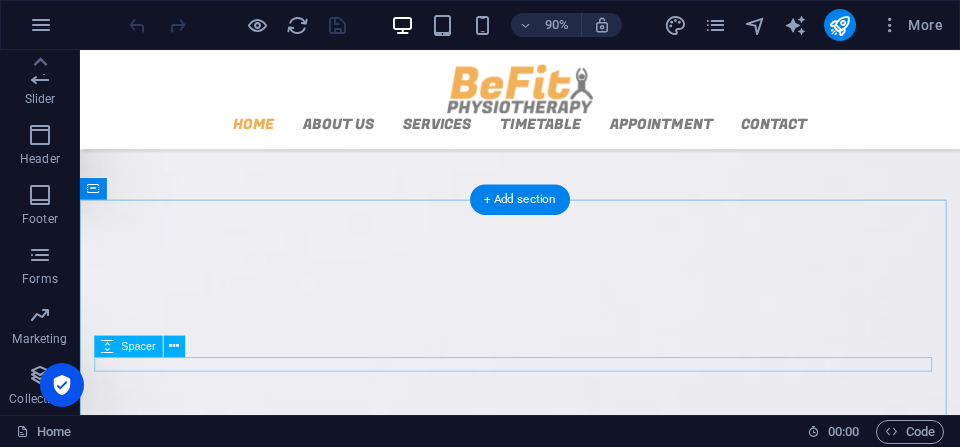 scroll, scrollTop: 400, scrollLeft: 0, axis: vertical 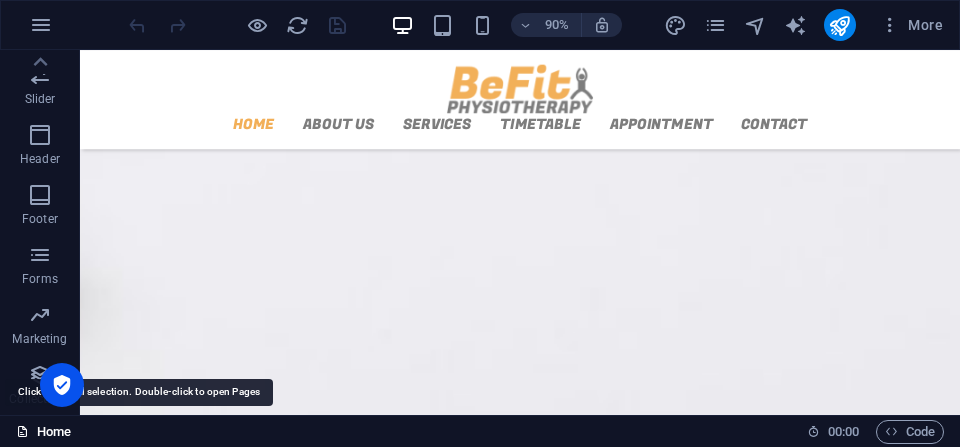 click on "Home" at bounding box center [43, 432] 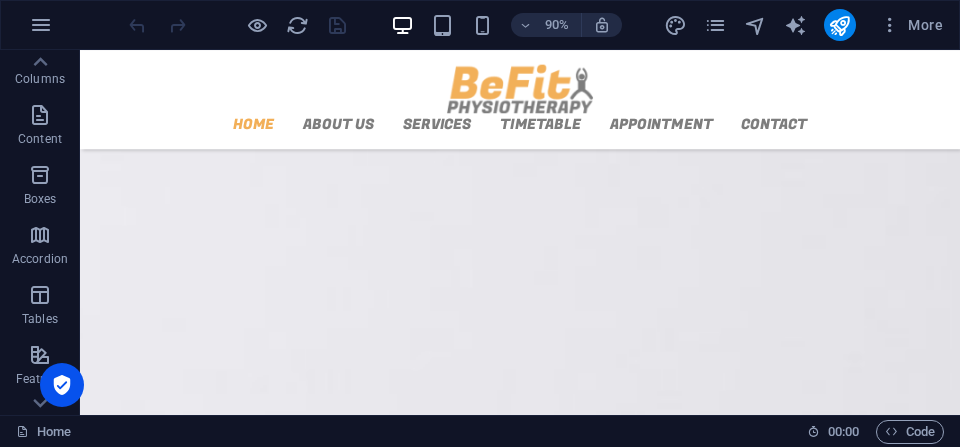 scroll, scrollTop: 535, scrollLeft: 0, axis: vertical 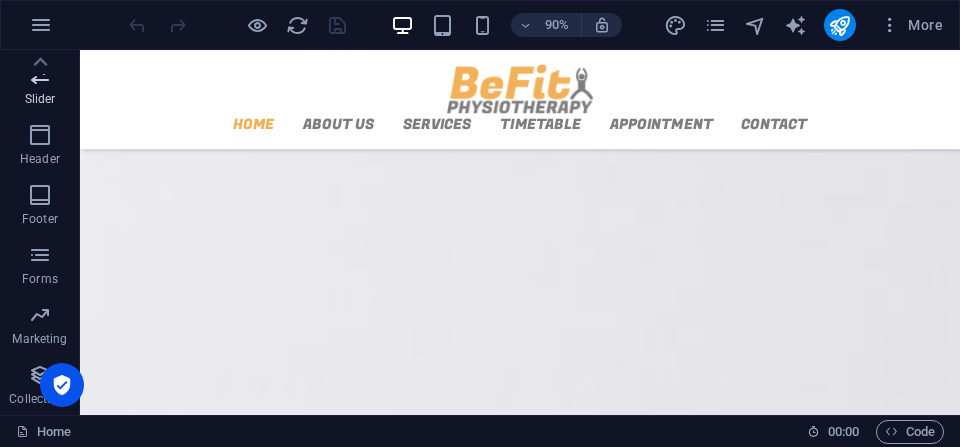 click on "Slider" at bounding box center (40, 99) 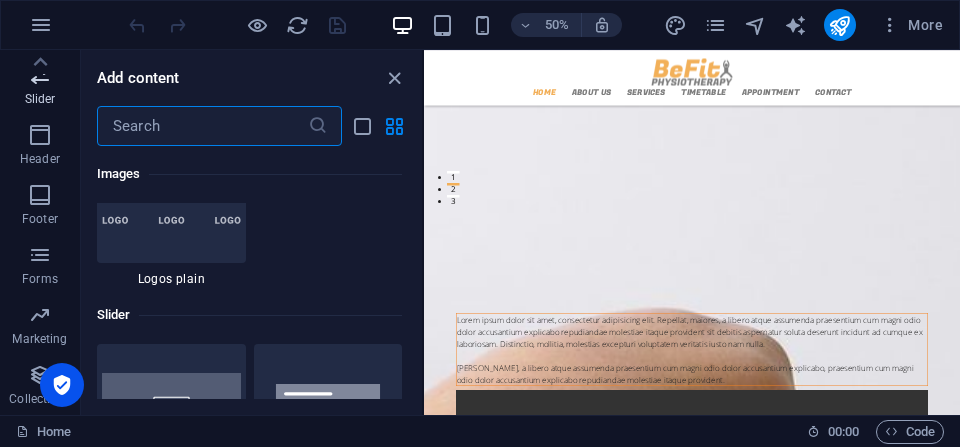 scroll, scrollTop: 11173, scrollLeft: 0, axis: vertical 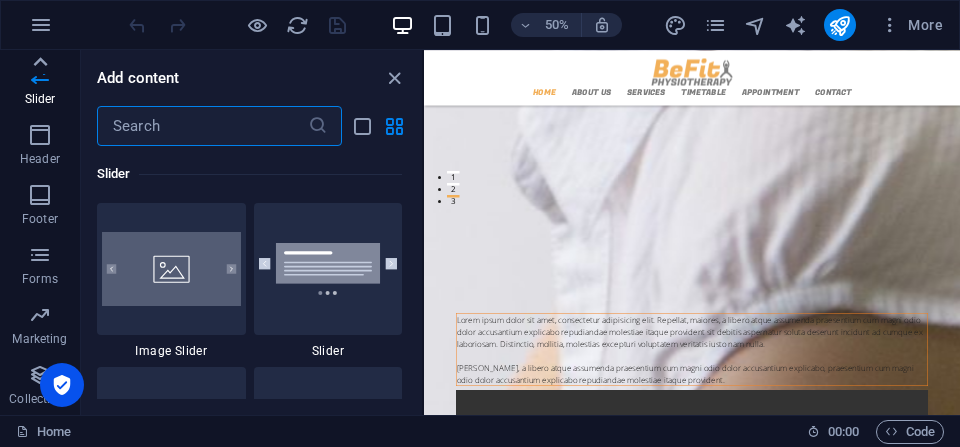 click 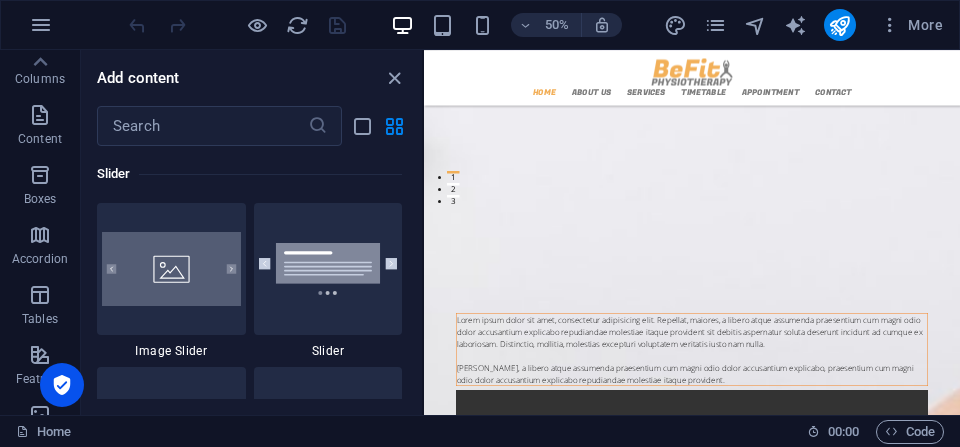 scroll, scrollTop: 35, scrollLeft: 0, axis: vertical 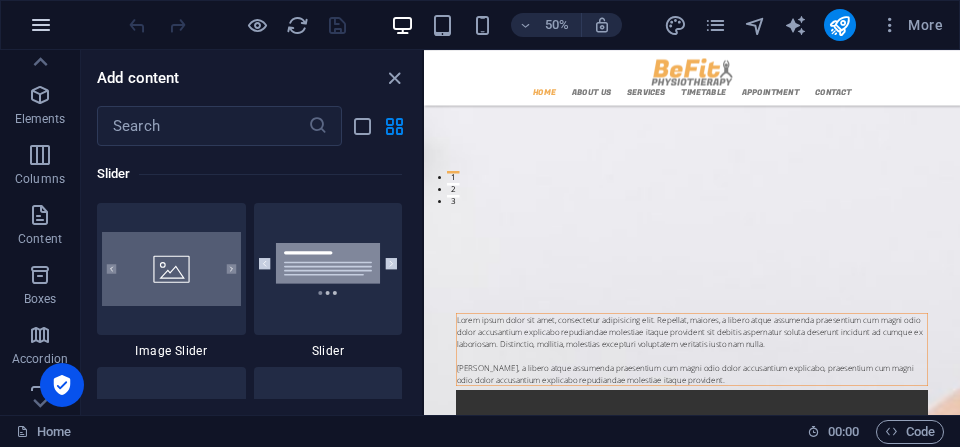 click at bounding box center (41, 25) 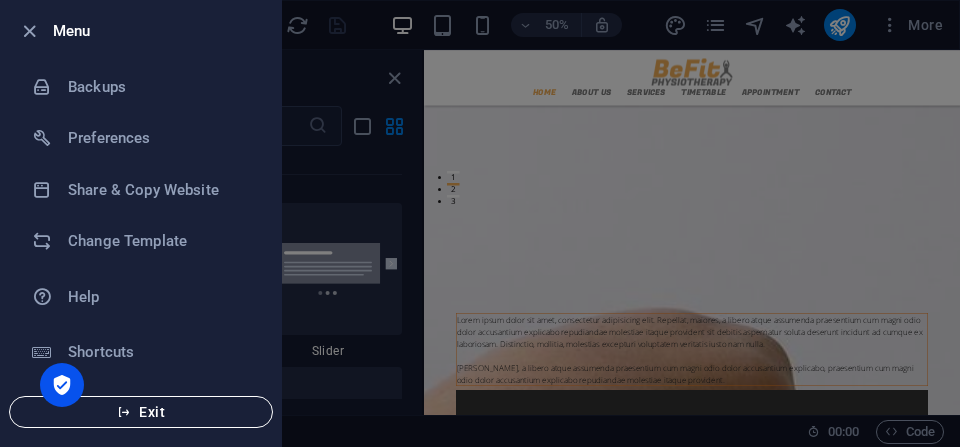 click on "Exit" at bounding box center (141, 412) 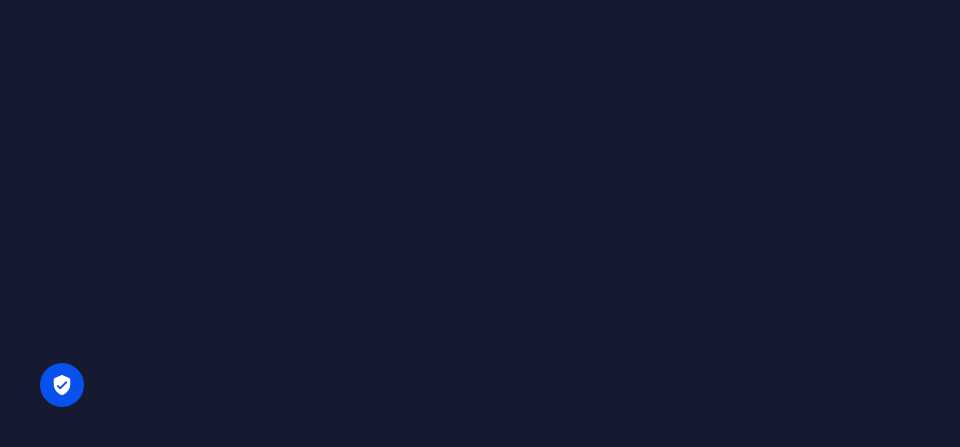 scroll, scrollTop: 0, scrollLeft: 0, axis: both 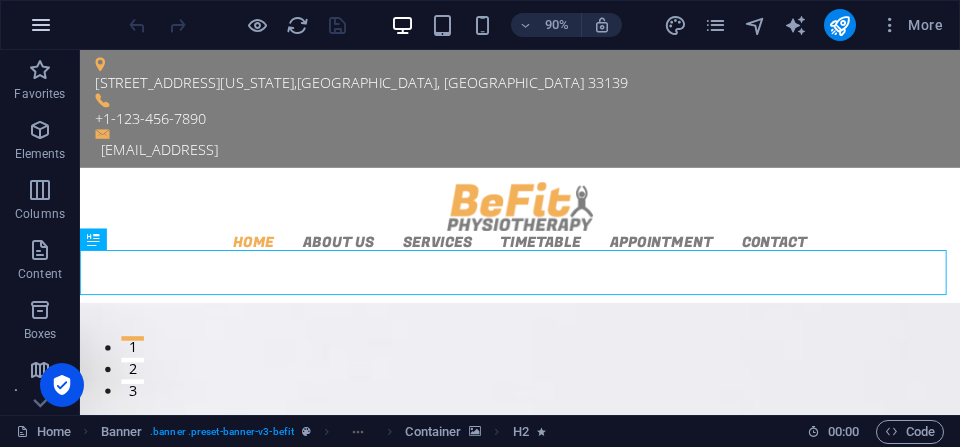 click at bounding box center (41, 25) 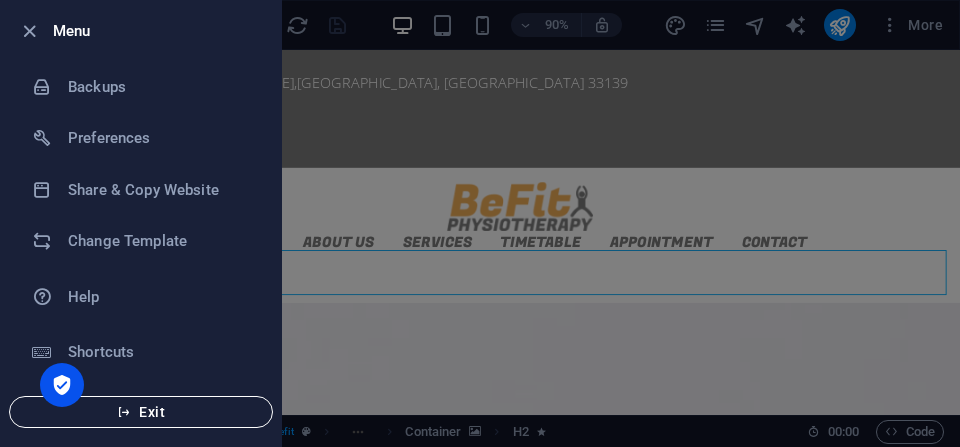 click on "Exit" at bounding box center (141, 412) 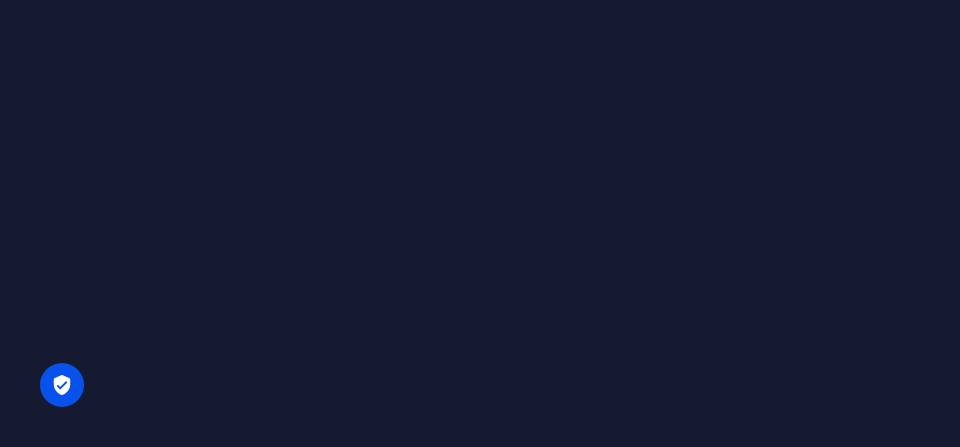 scroll, scrollTop: 0, scrollLeft: 0, axis: both 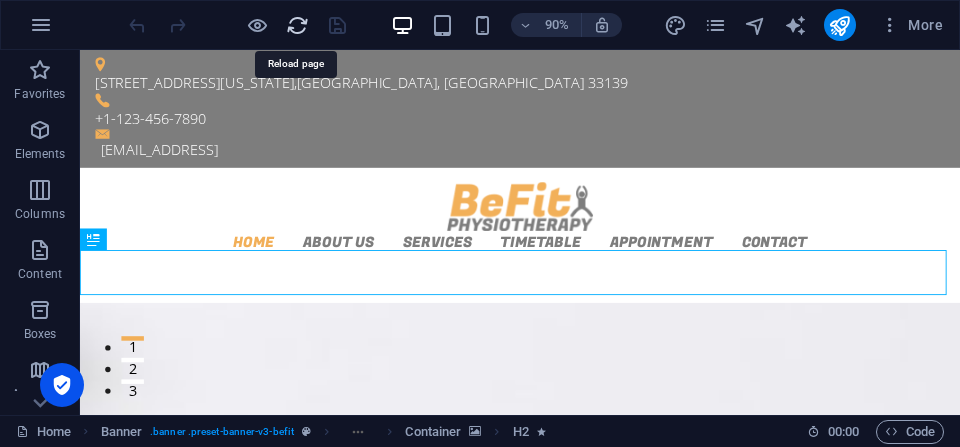 click at bounding box center [297, 25] 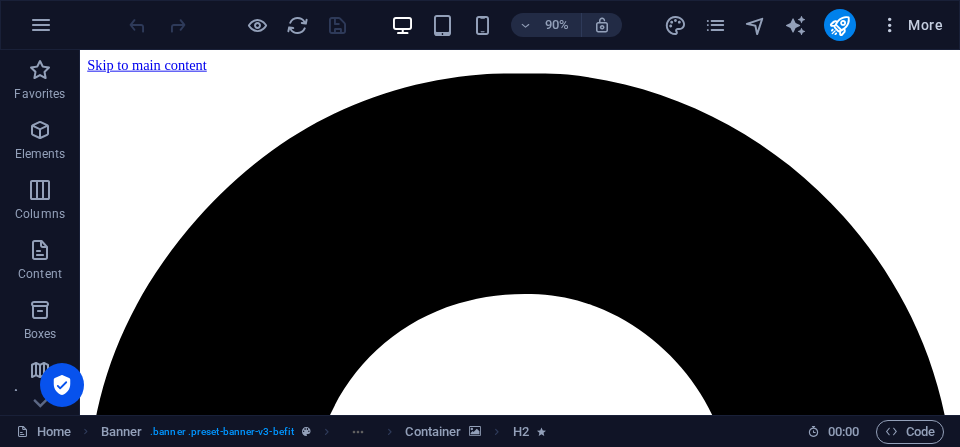 scroll, scrollTop: 0, scrollLeft: 0, axis: both 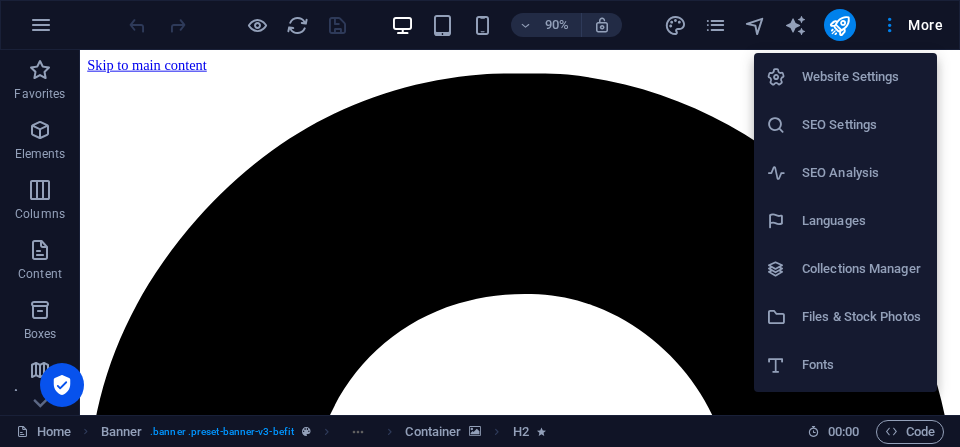 click at bounding box center (480, 223) 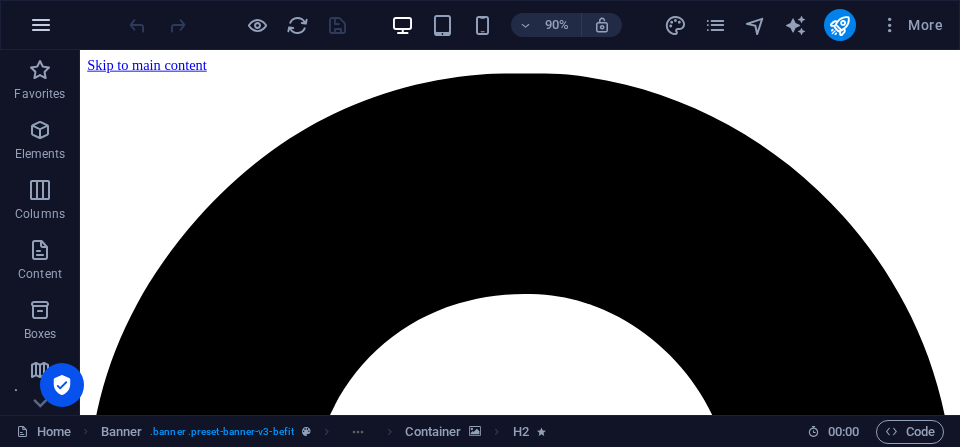 click at bounding box center (41, 25) 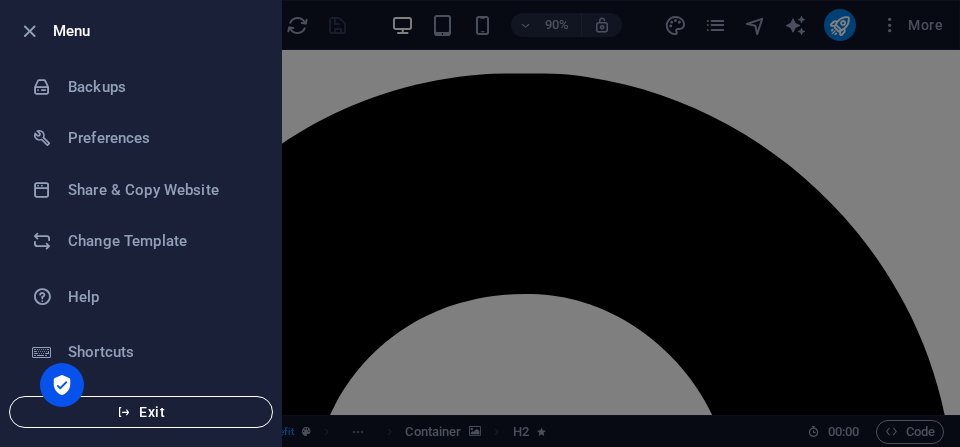 click on "Exit" at bounding box center [141, 412] 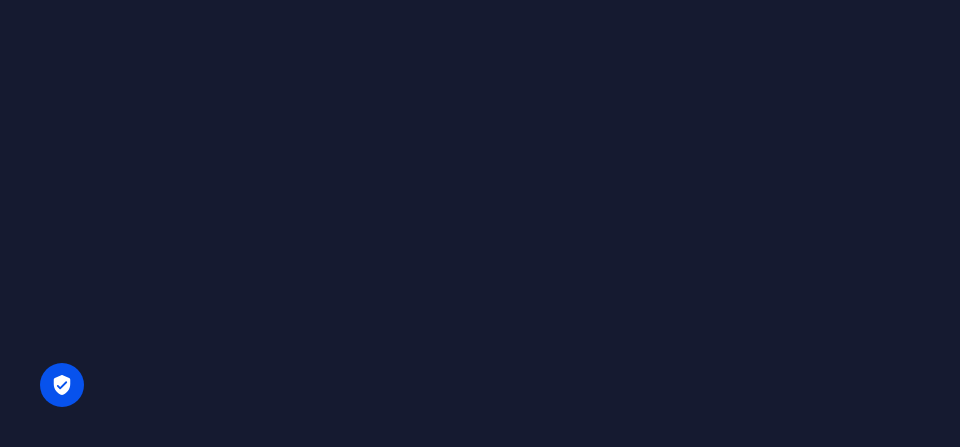 scroll, scrollTop: 0, scrollLeft: 0, axis: both 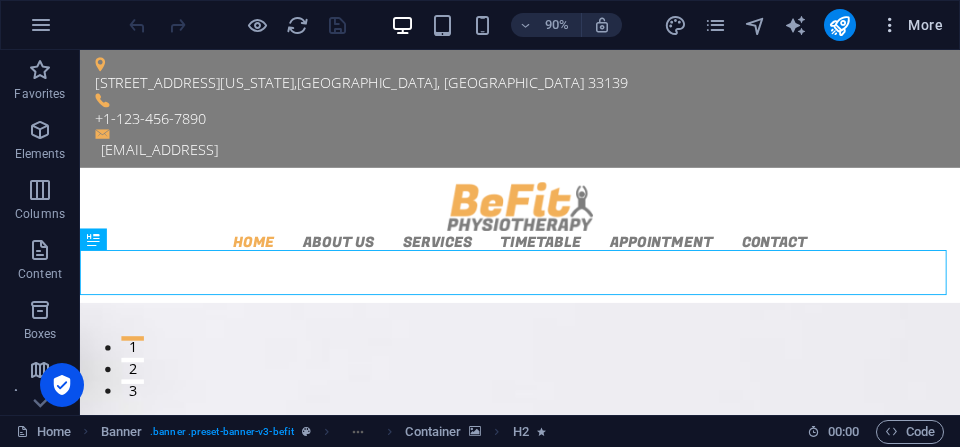 click on "More" at bounding box center [911, 25] 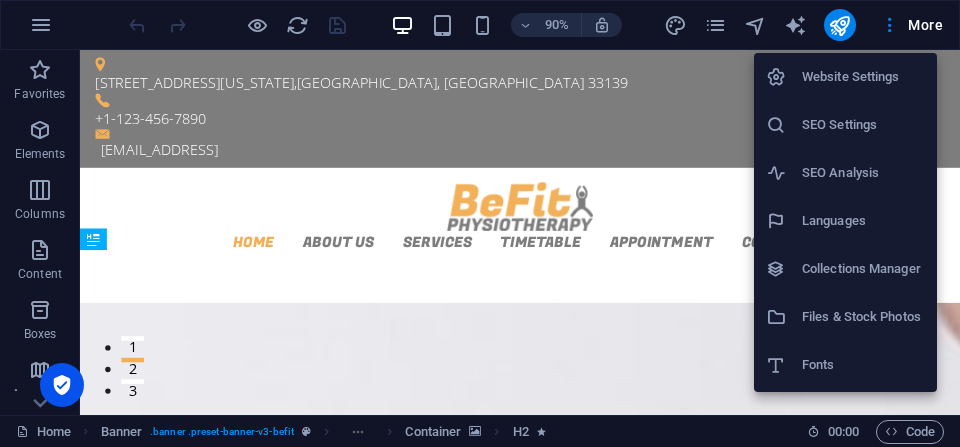 click at bounding box center (480, 223) 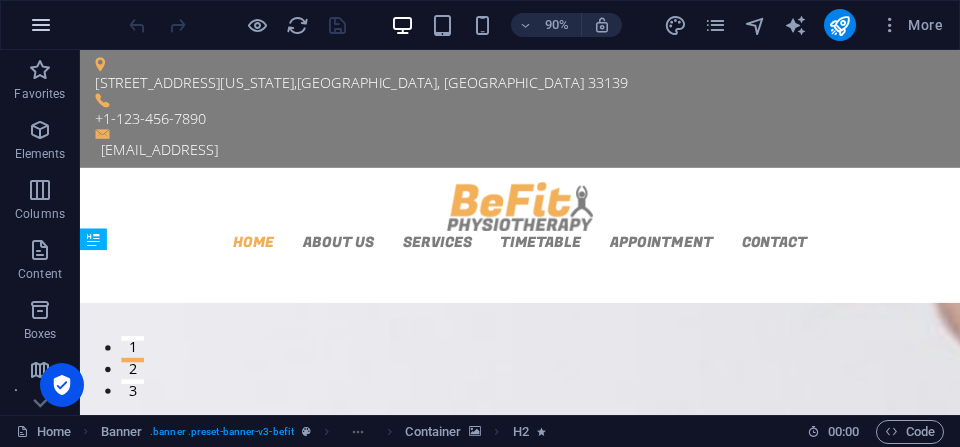 click at bounding box center [41, 25] 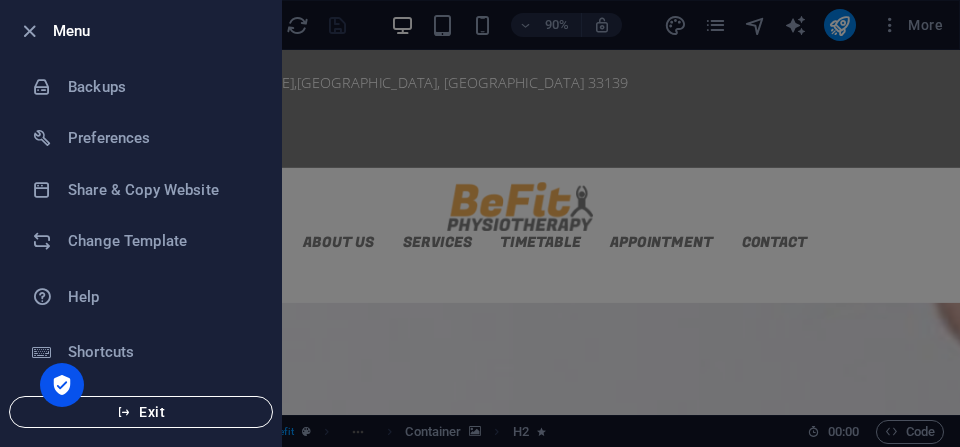 click on "Exit" at bounding box center (141, 412) 